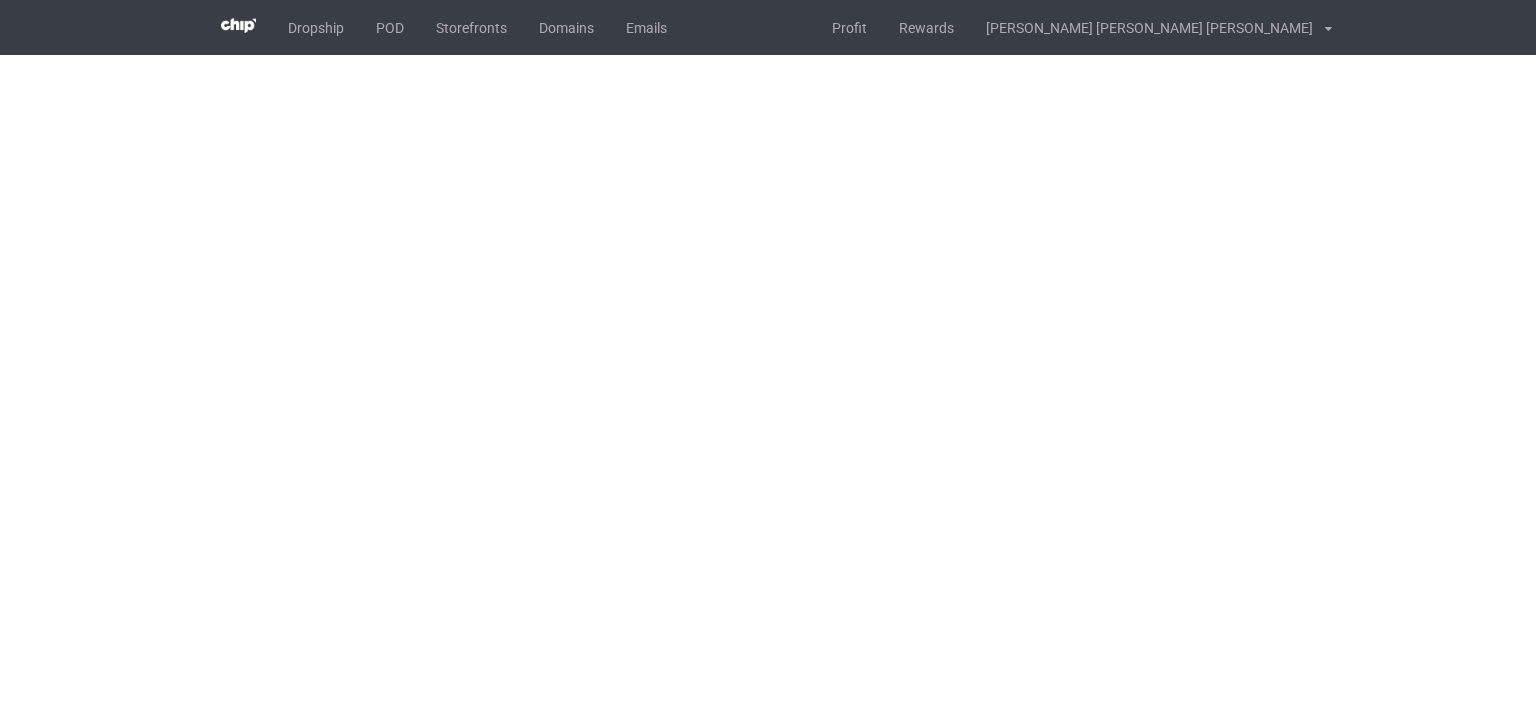 scroll, scrollTop: 0, scrollLeft: 0, axis: both 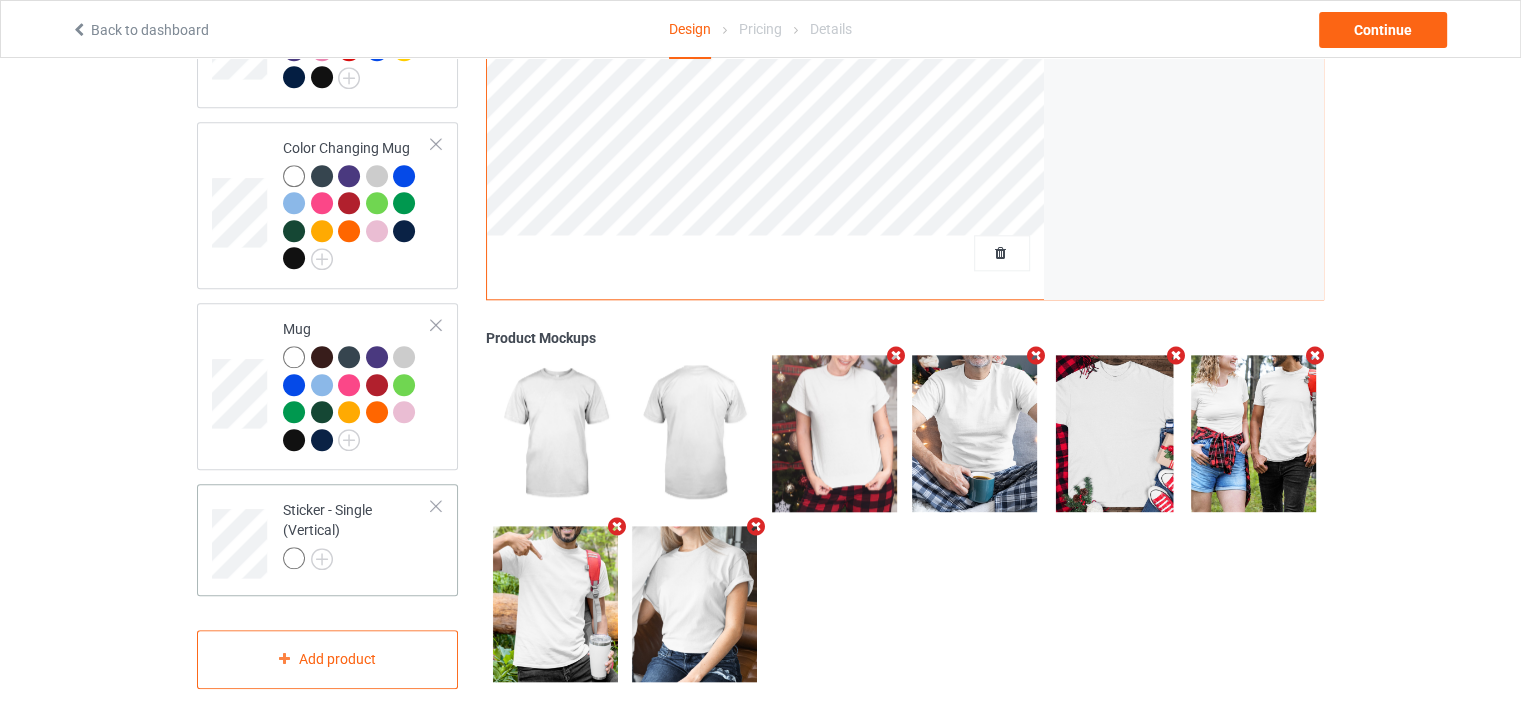 click at bounding box center (436, 506) 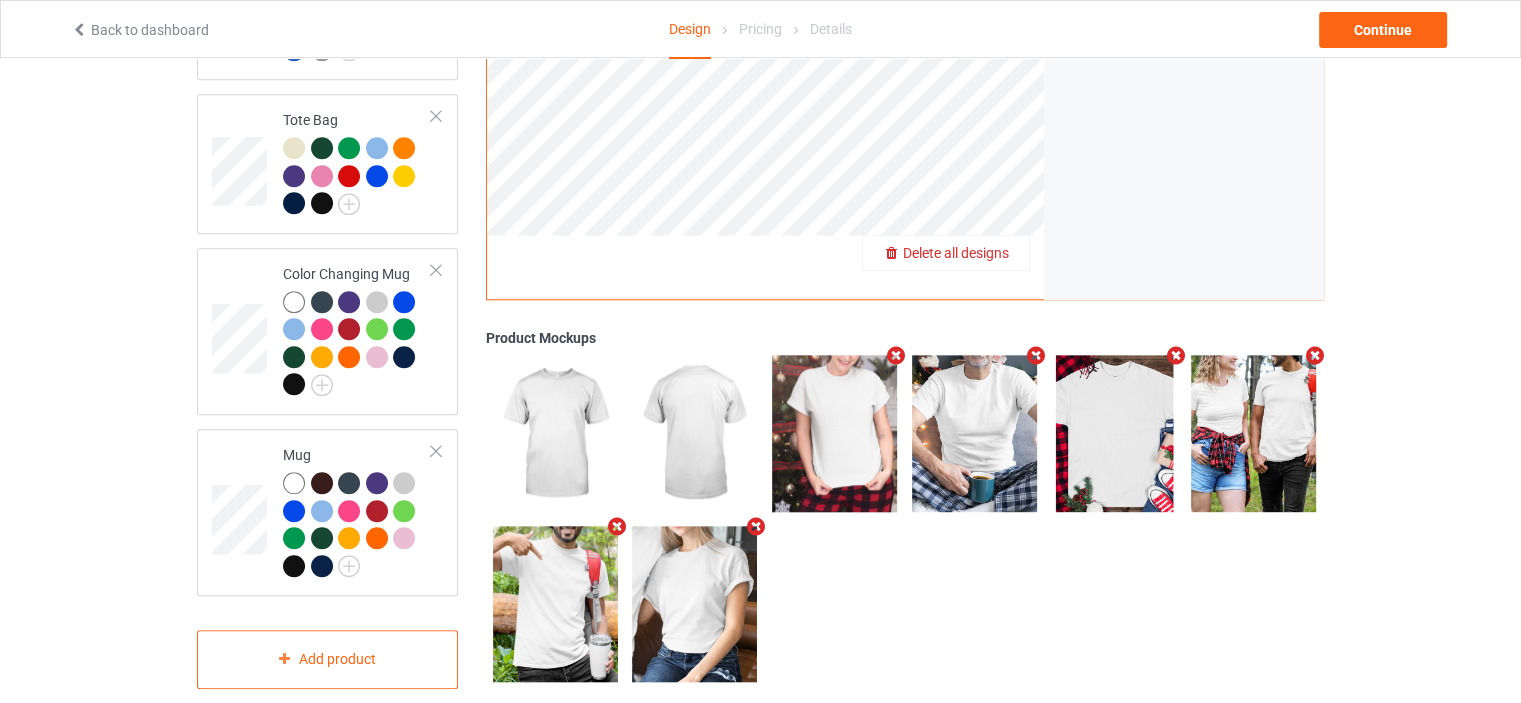 click on "Delete all designs" at bounding box center [956, 253] 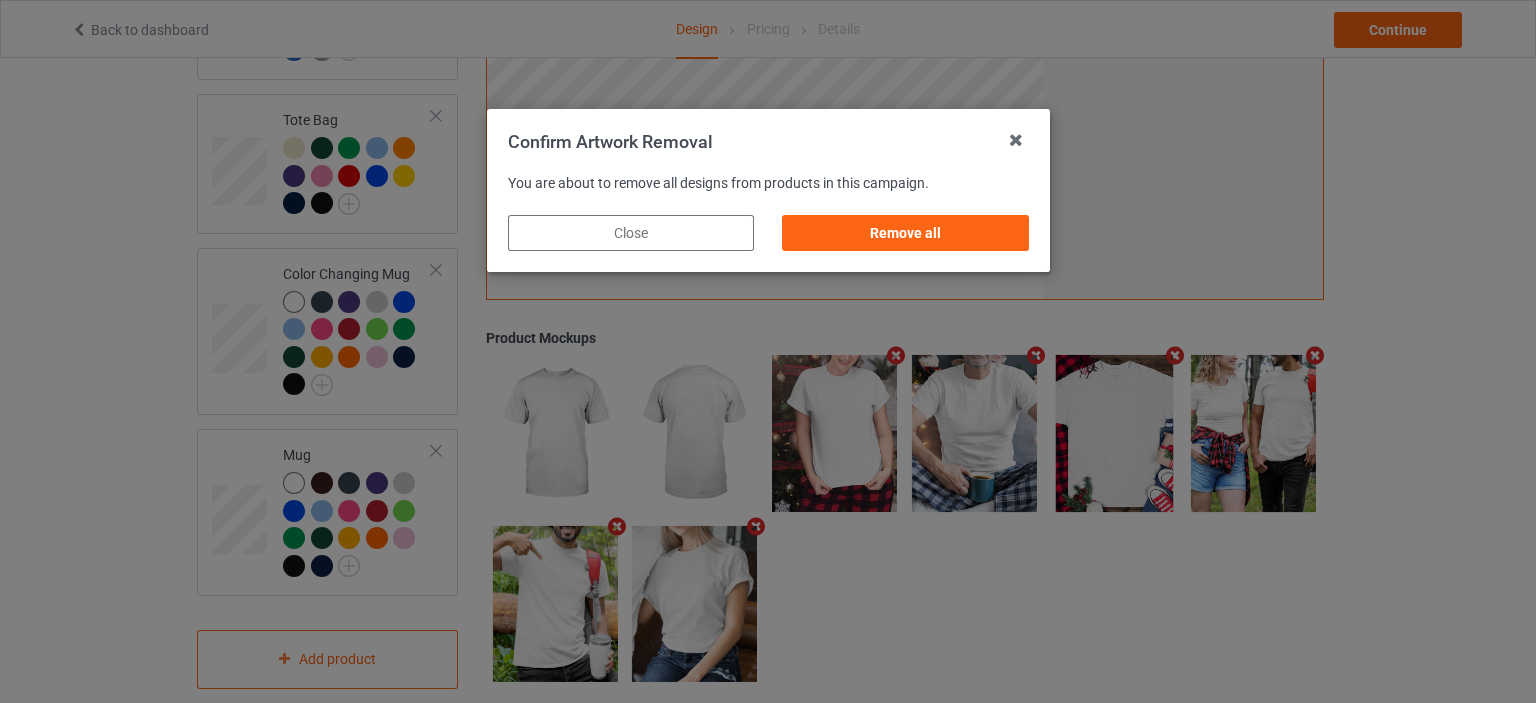 click on "Remove all" at bounding box center (905, 233) 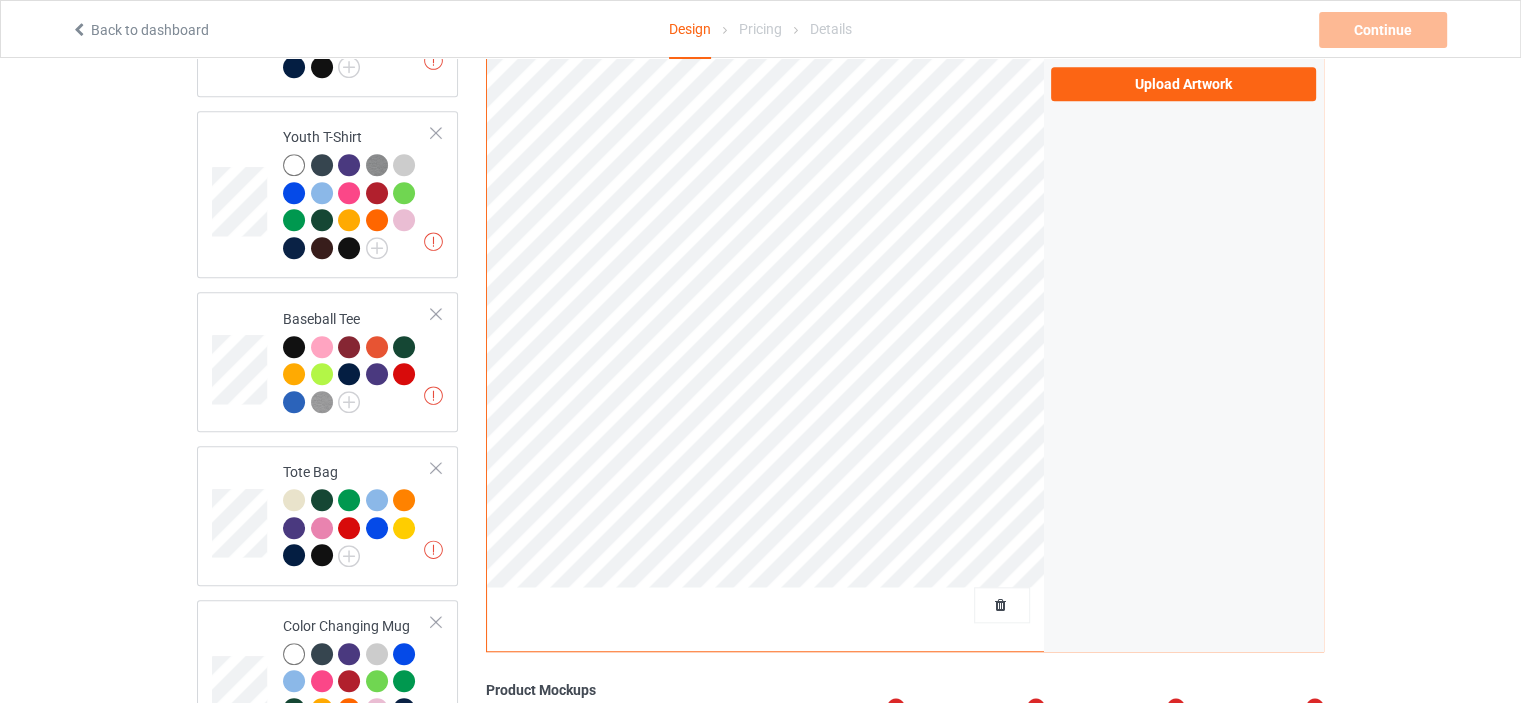 scroll, scrollTop: 1458, scrollLeft: 0, axis: vertical 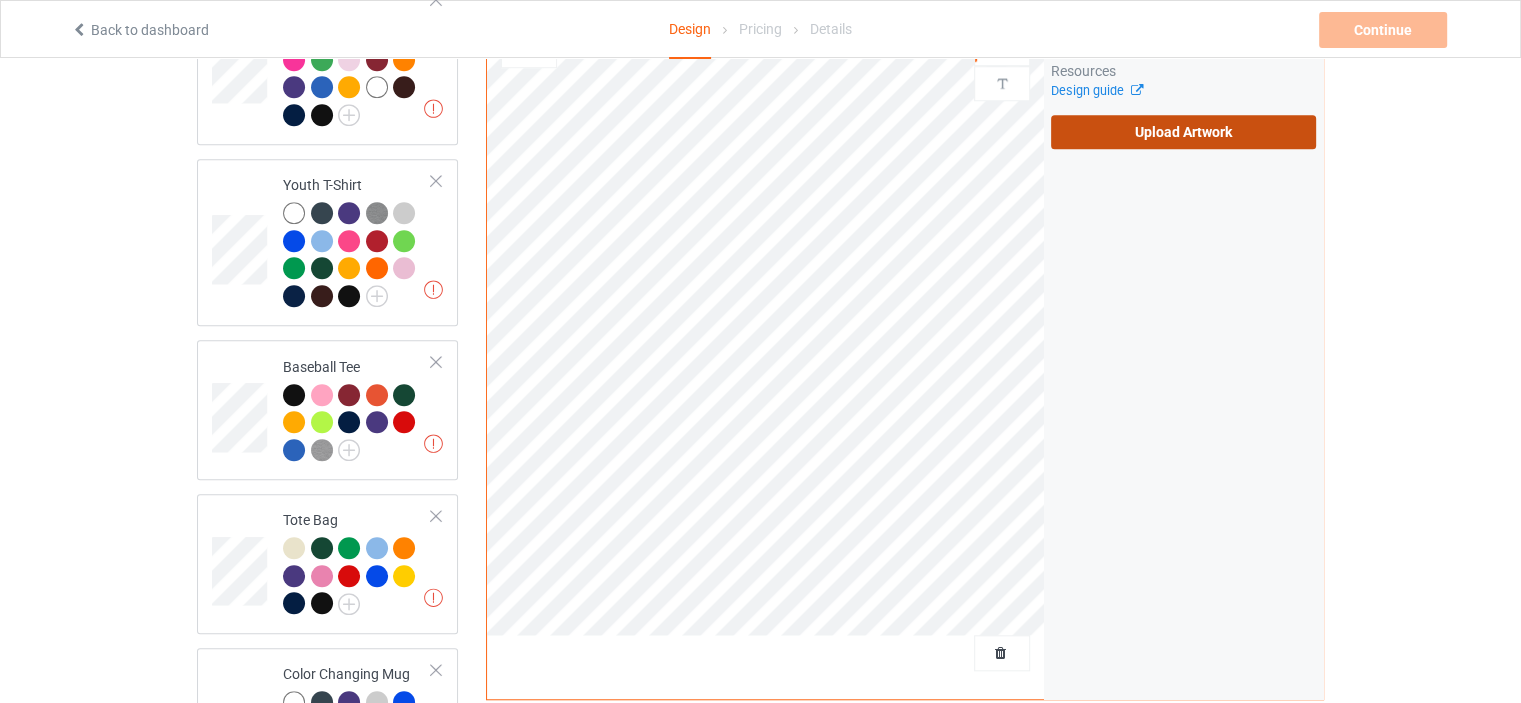 click on "Upload Artwork" at bounding box center [1183, 132] 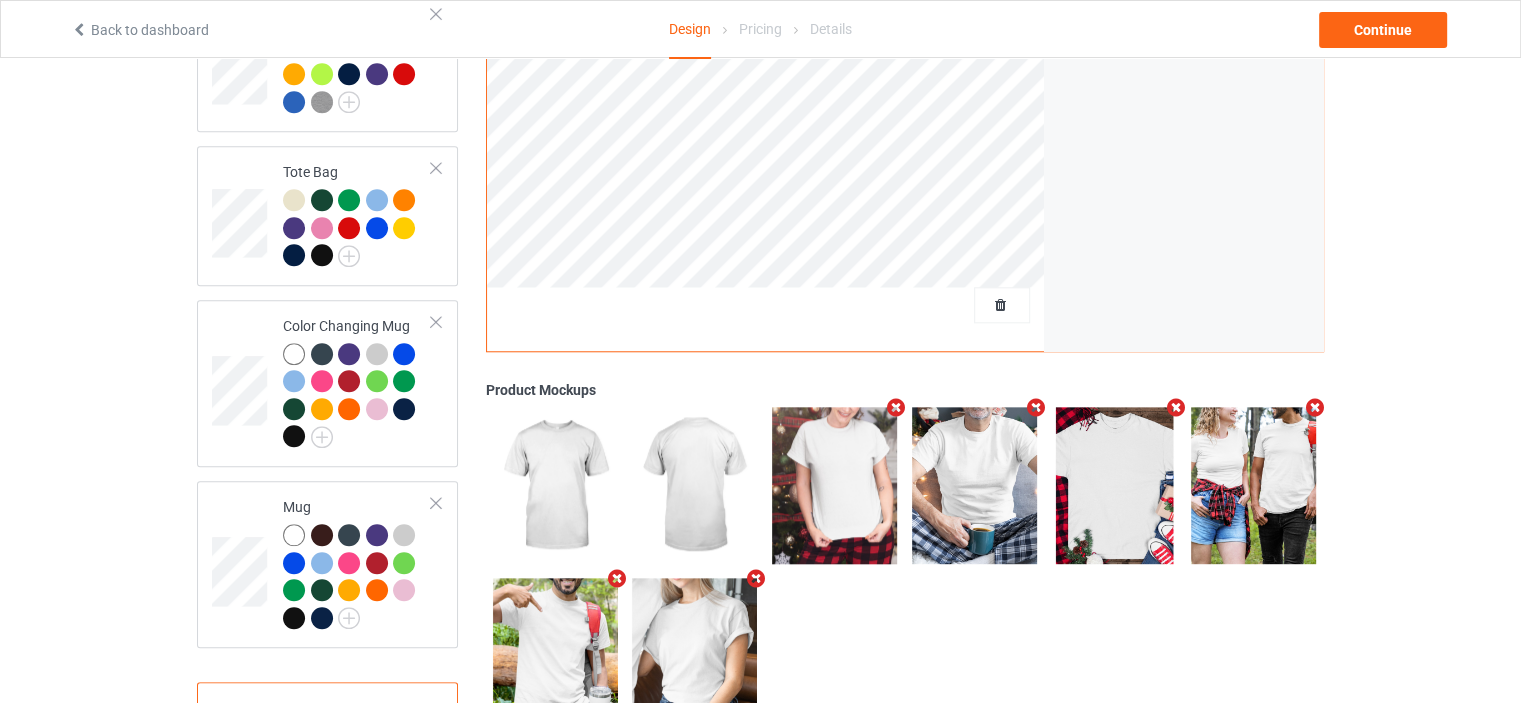 scroll, scrollTop: 1858, scrollLeft: 0, axis: vertical 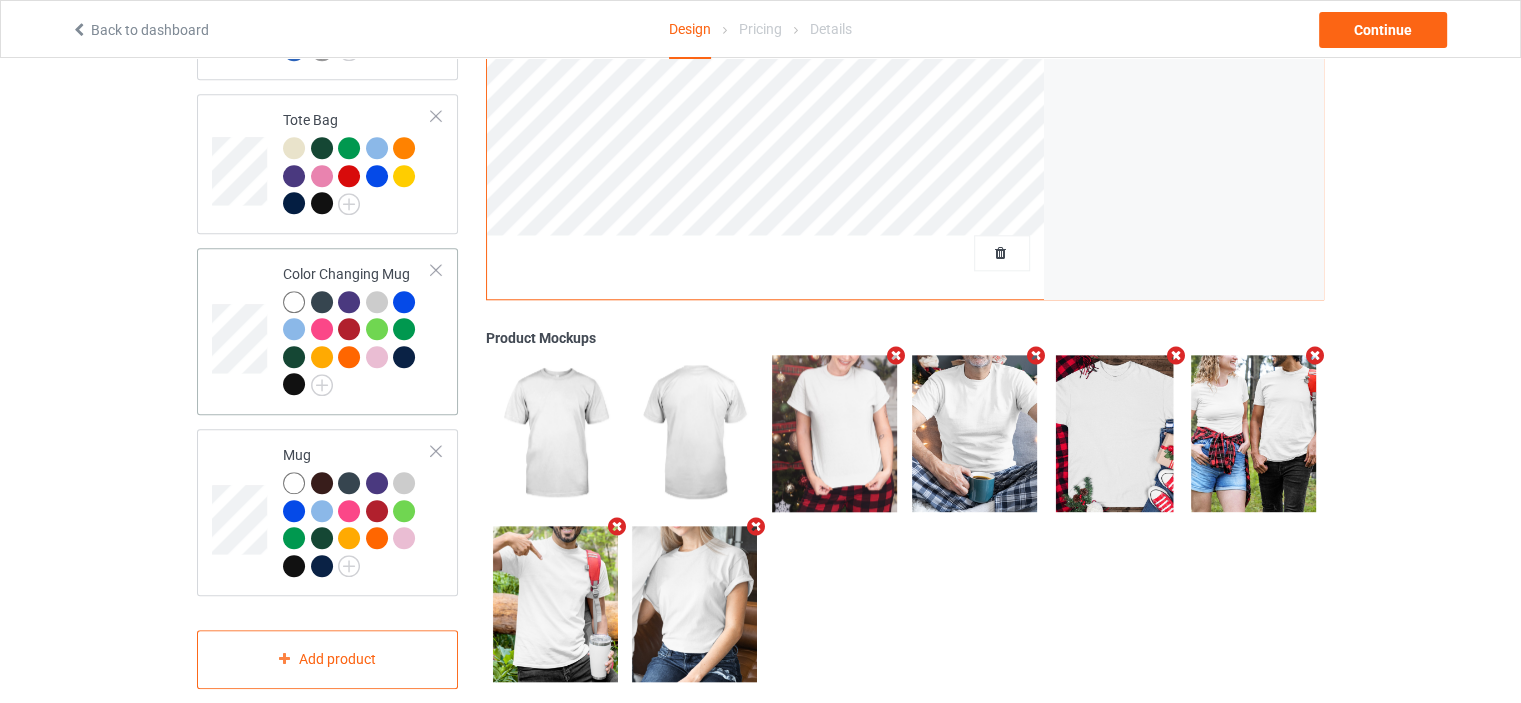 click at bounding box center (294, 302) 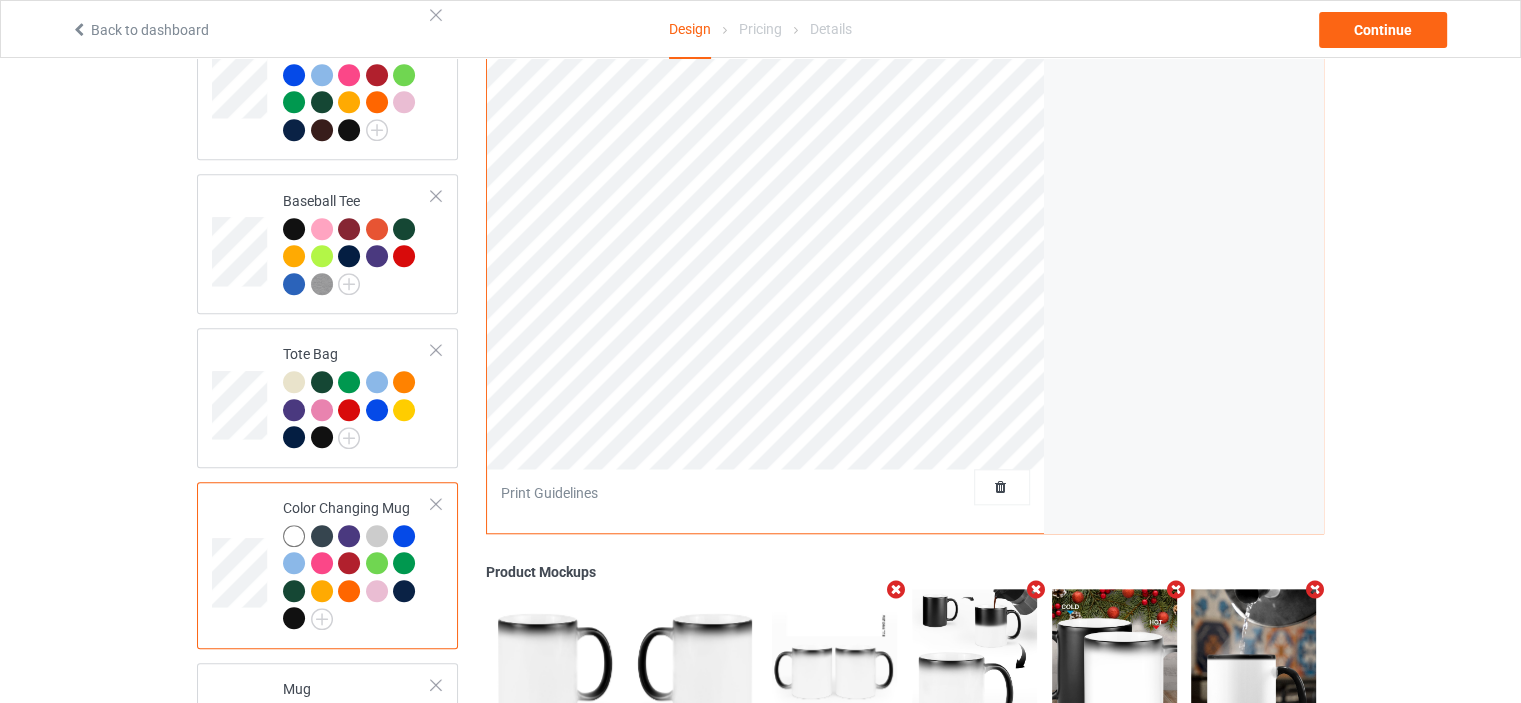 scroll, scrollTop: 1358, scrollLeft: 0, axis: vertical 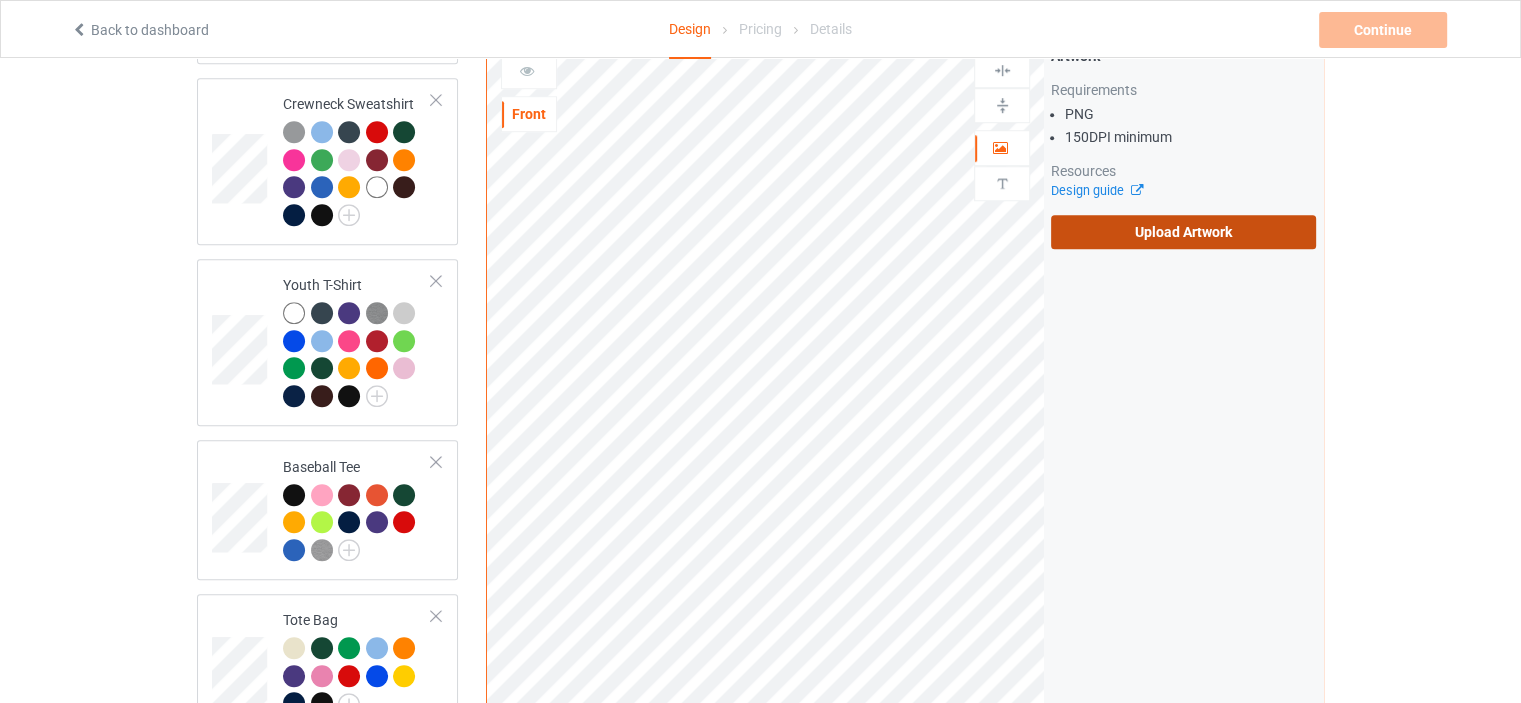 click on "Upload Artwork" at bounding box center [1183, 232] 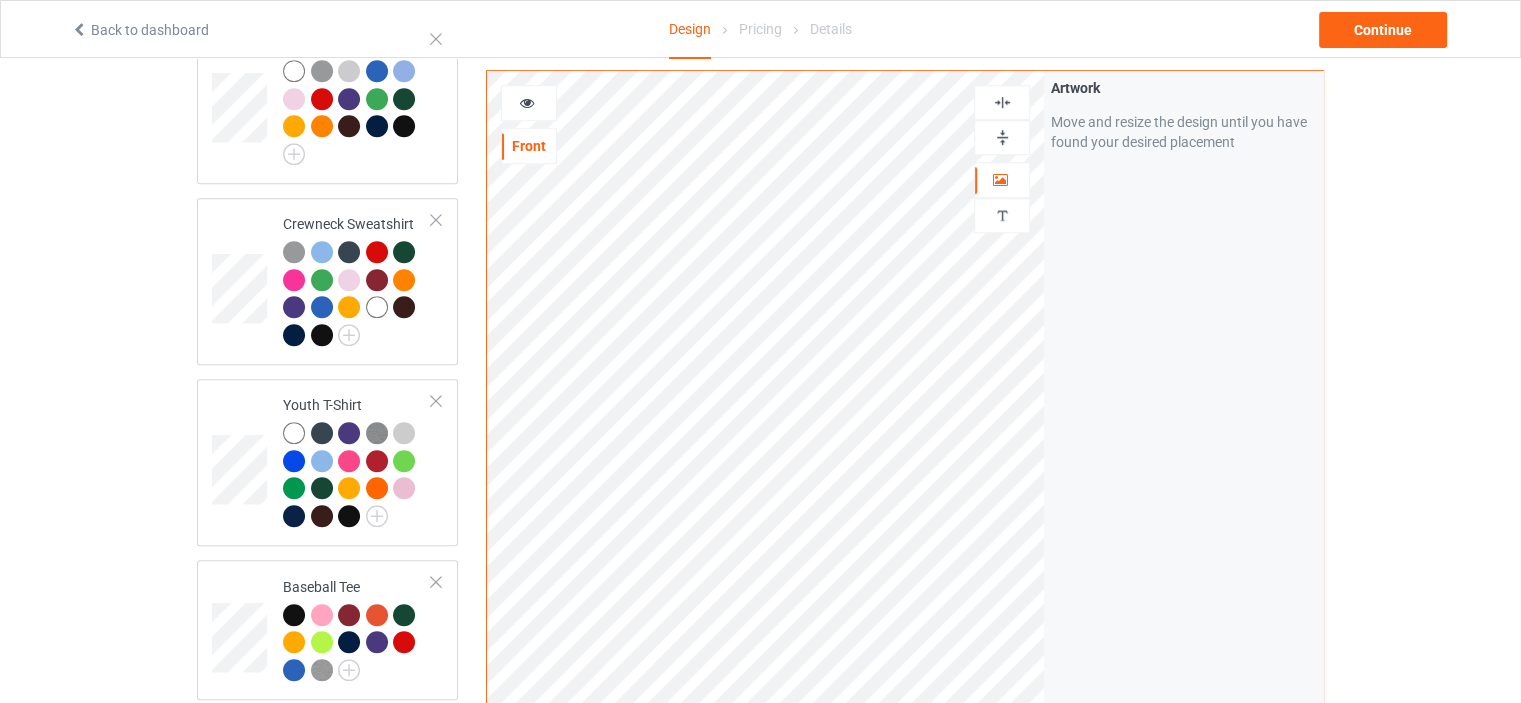 scroll, scrollTop: 1058, scrollLeft: 0, axis: vertical 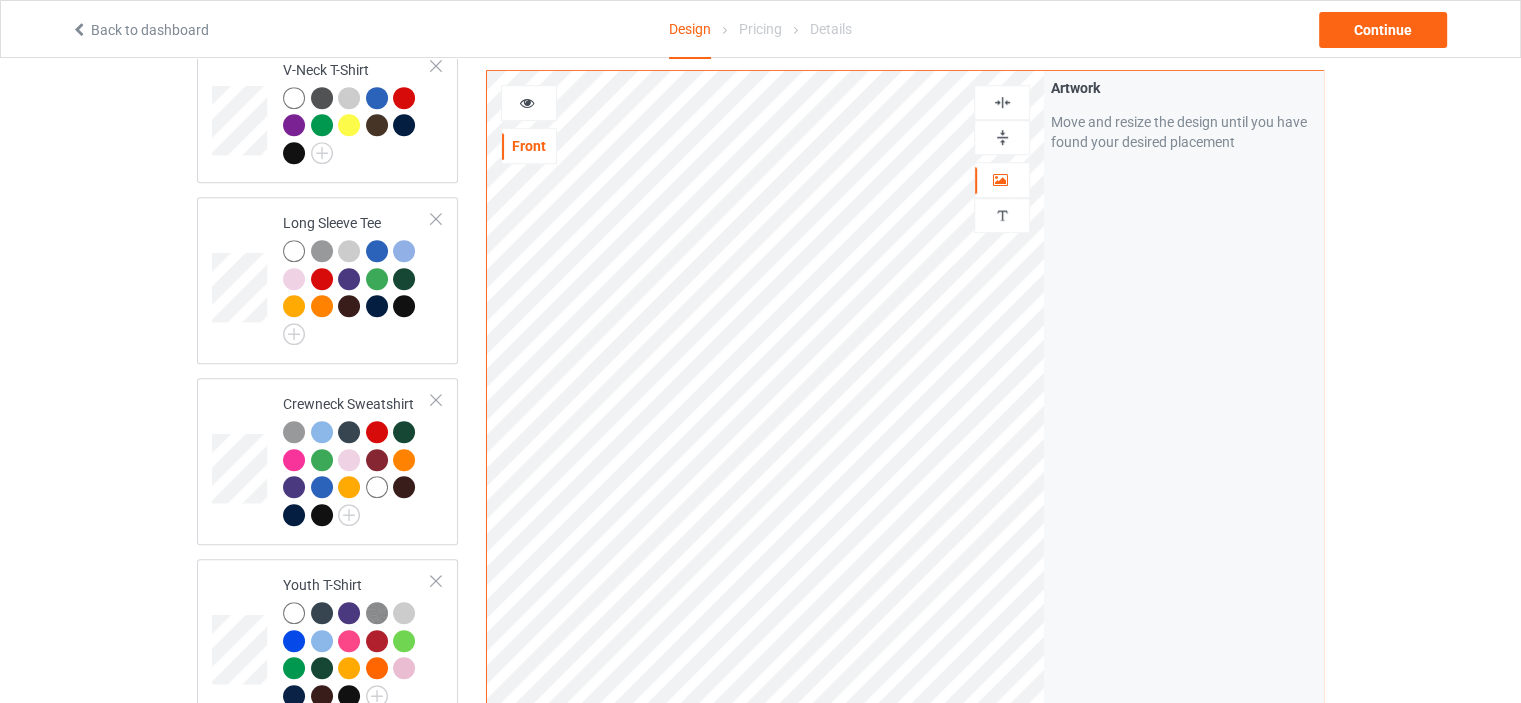 click at bounding box center [1002, 102] 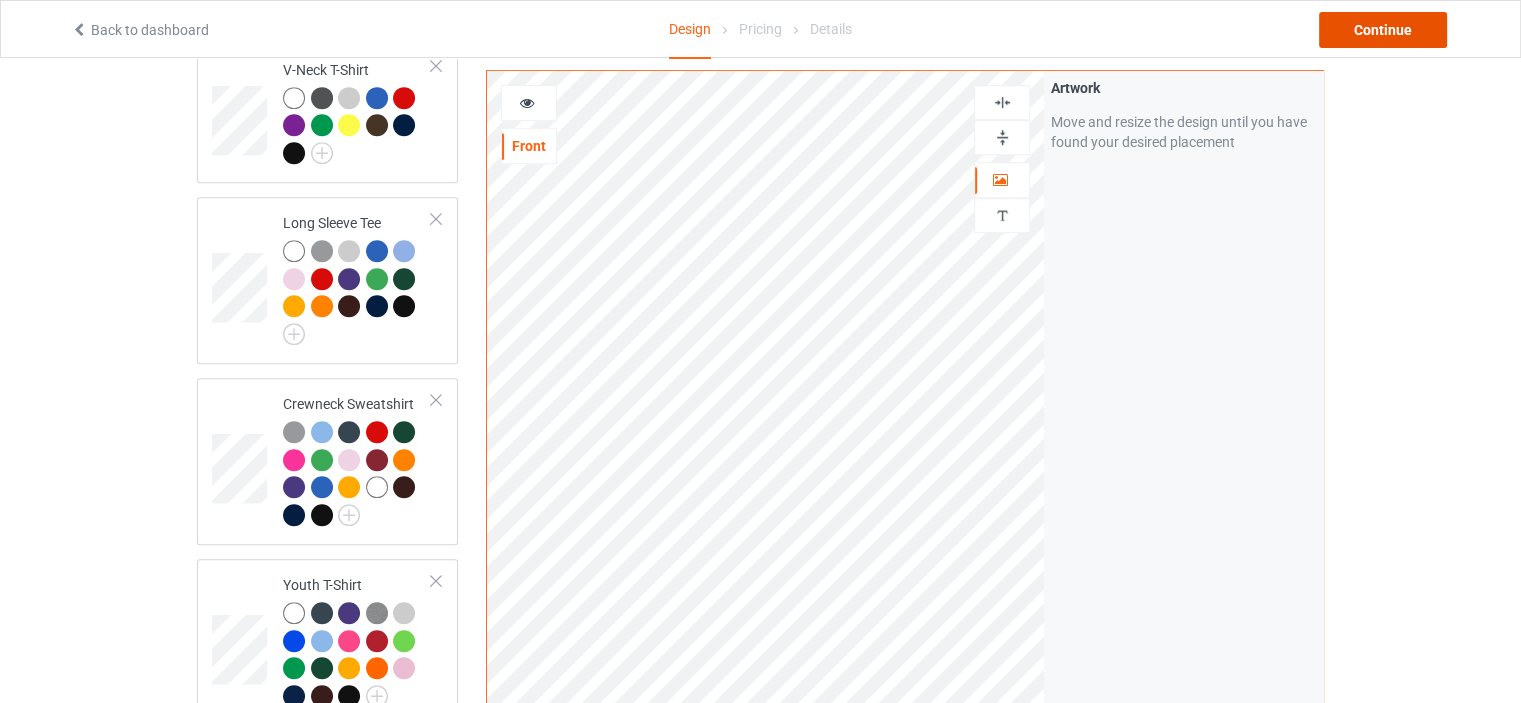 click on "Continue" at bounding box center (1383, 30) 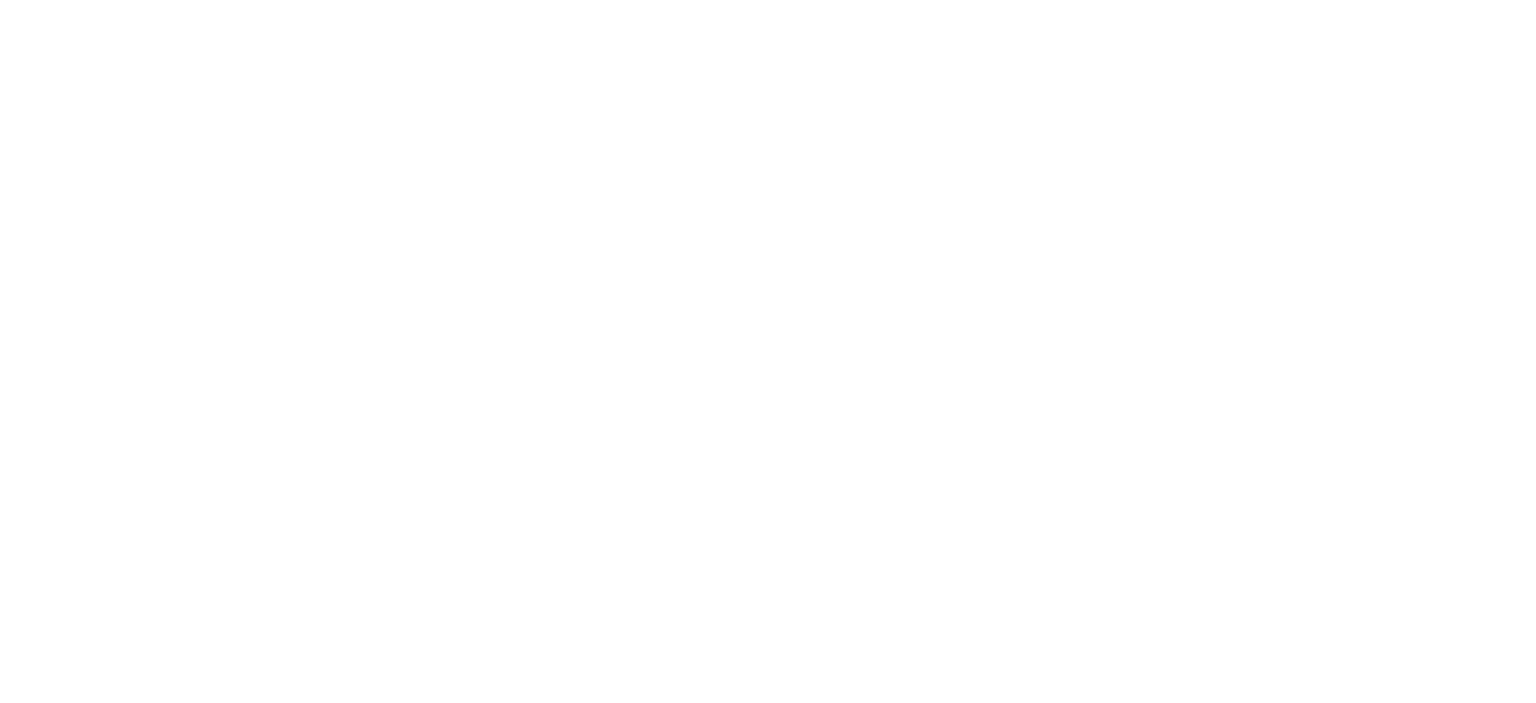 scroll, scrollTop: 0, scrollLeft: 0, axis: both 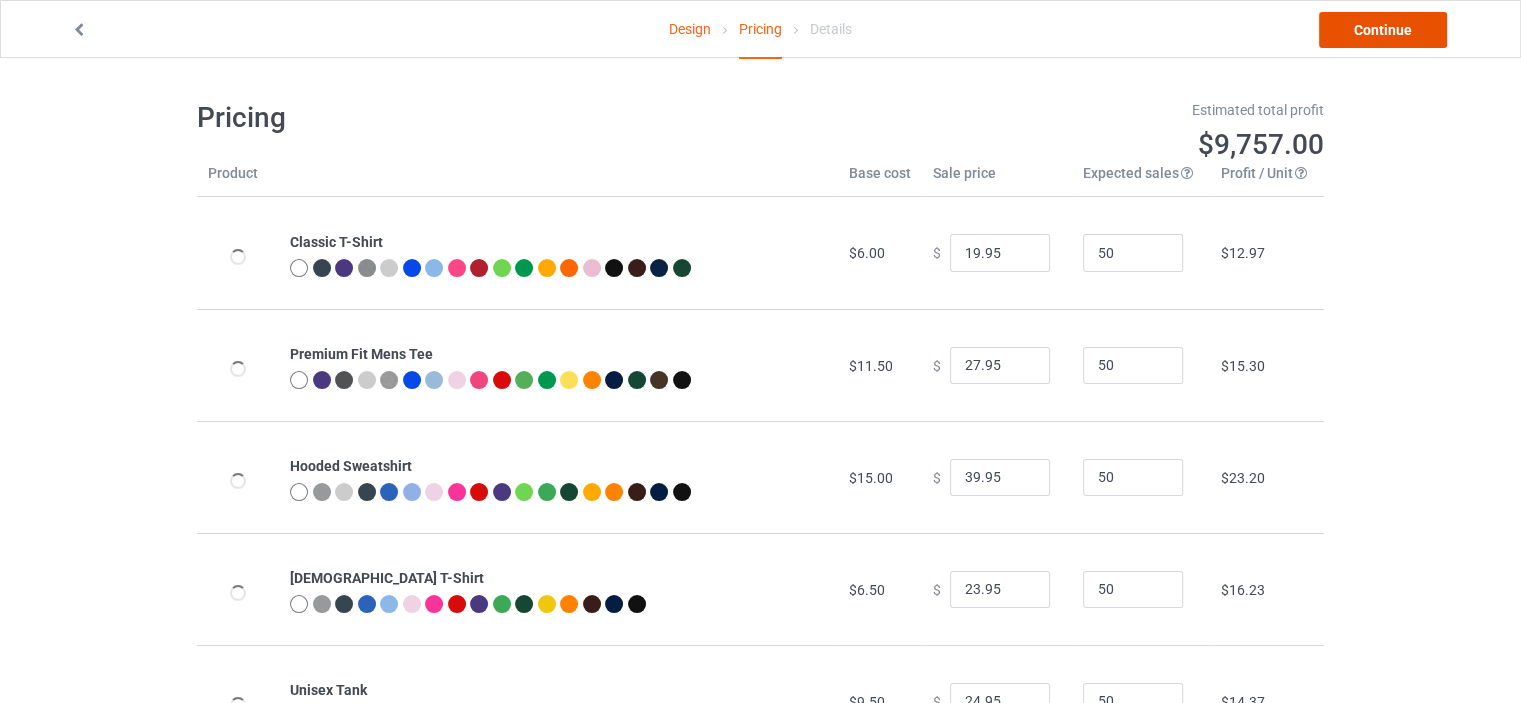 click on "Continue" at bounding box center (1383, 30) 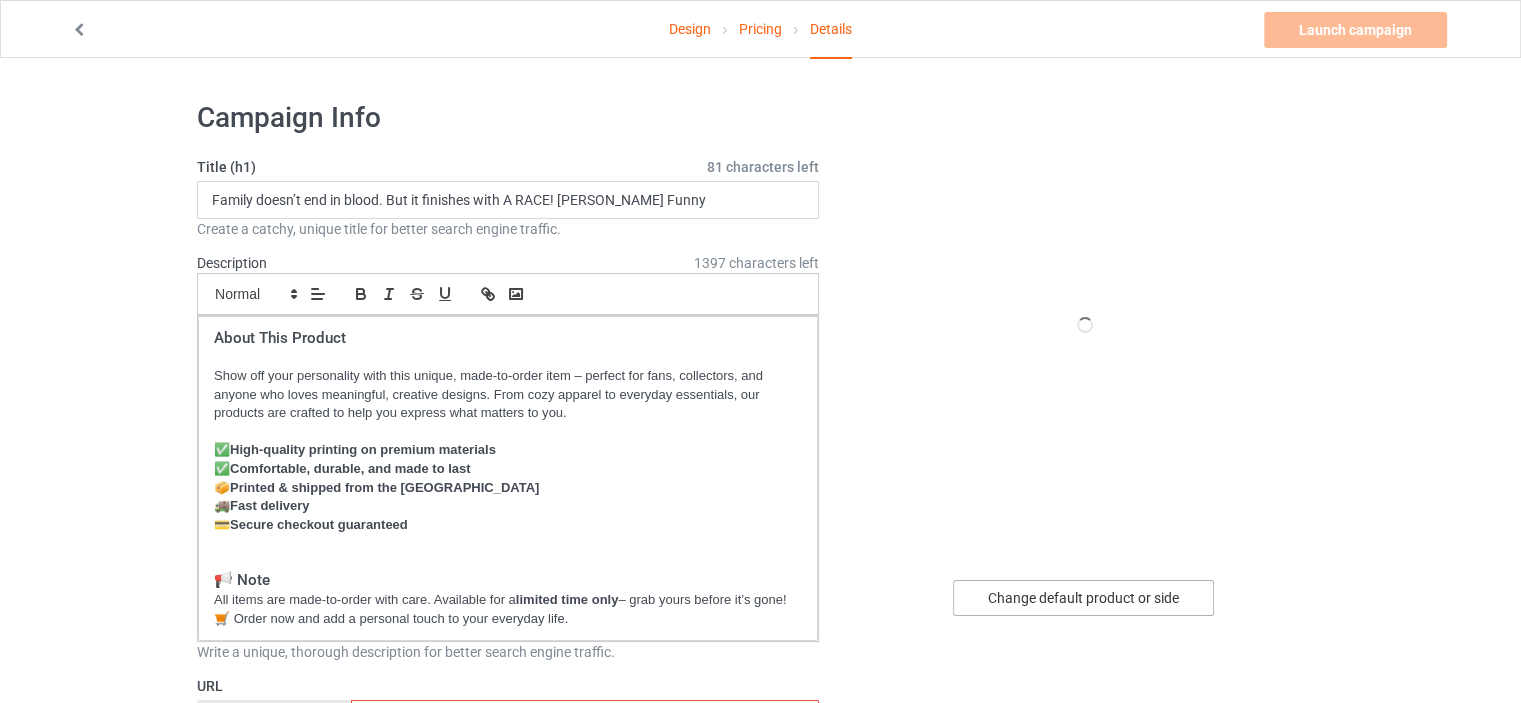 click on "Change default product or side" at bounding box center [1083, 598] 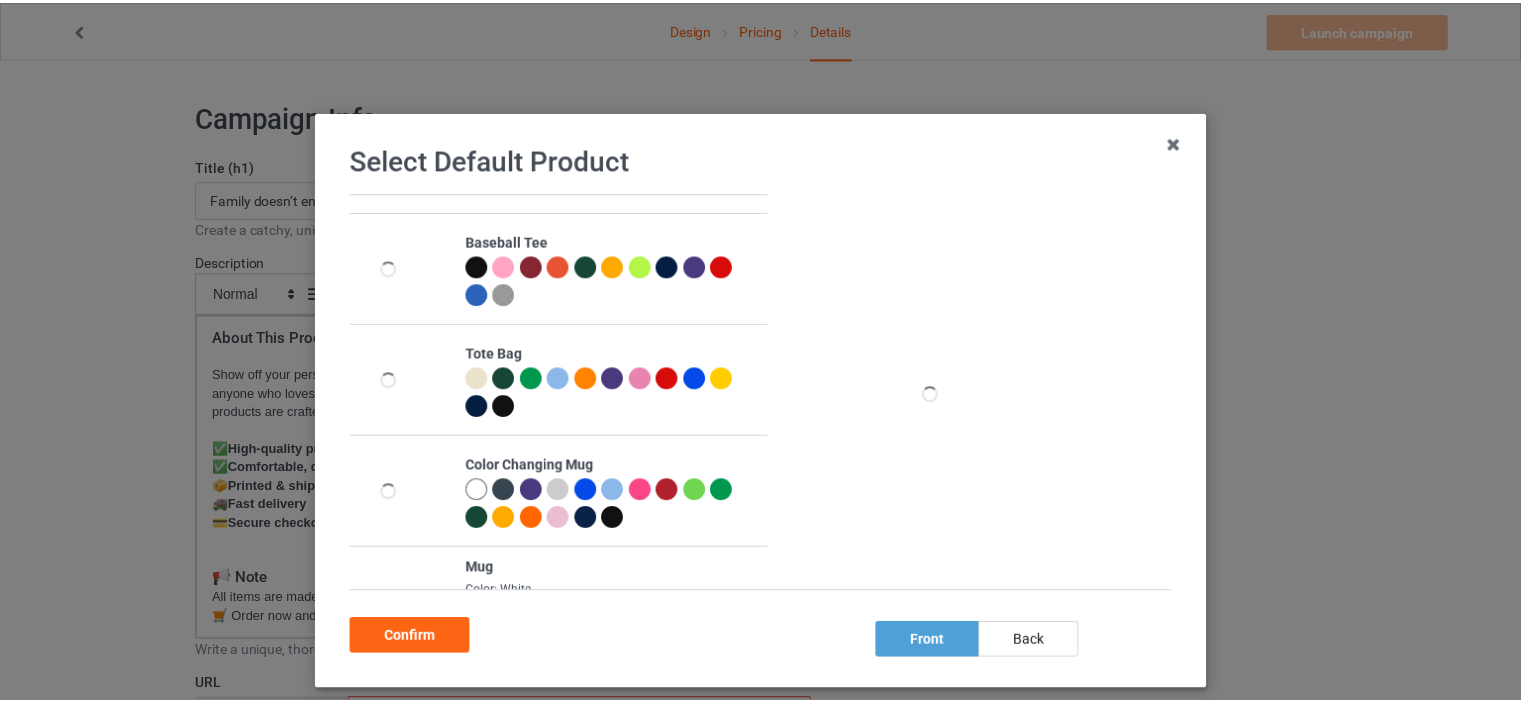 scroll, scrollTop: 1063, scrollLeft: 0, axis: vertical 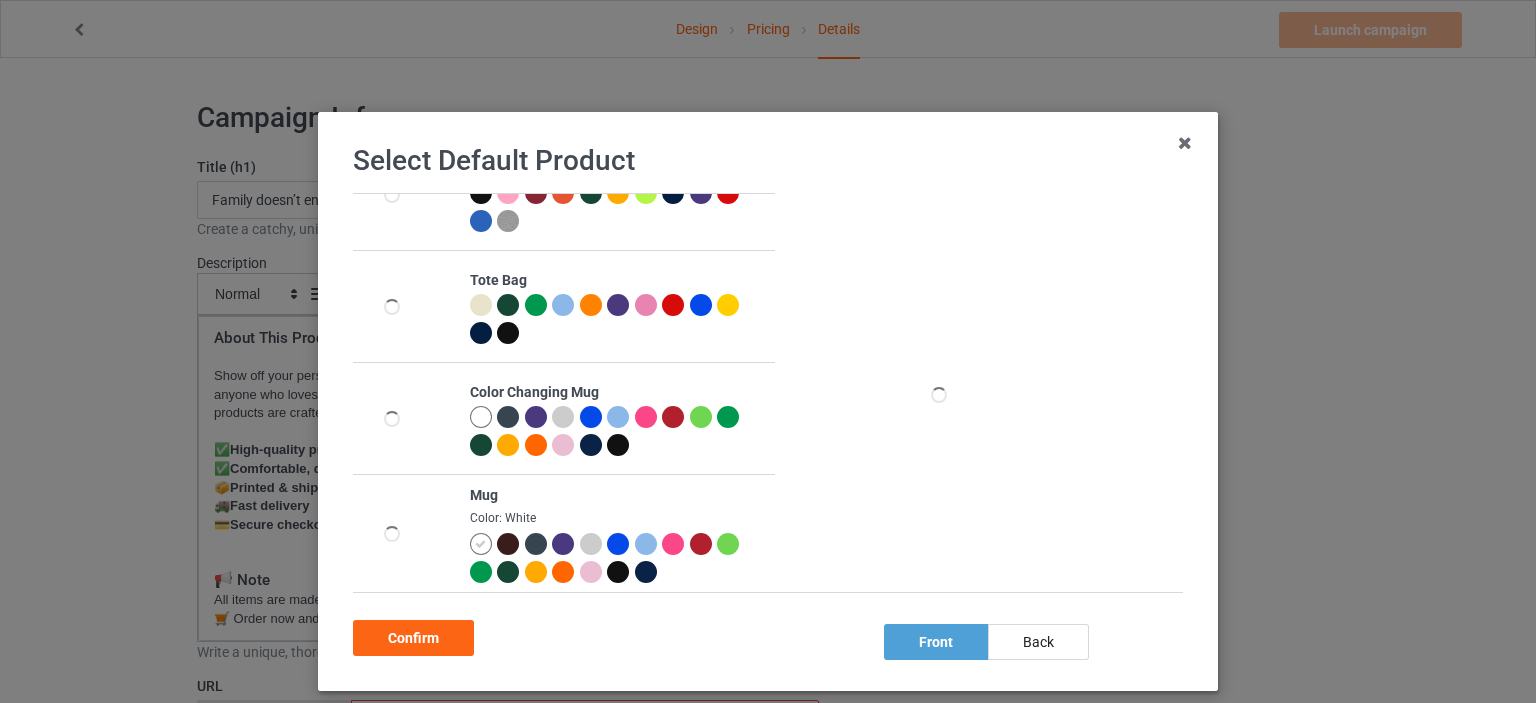 click on "Select Default Product Classic T-Shirt Premium Fit Mens Tee Hooded Sweatshirt [DEMOGRAPHIC_DATA] T-Shirt Unisex Tank V-Neck T-Shirt Long Sleeve Tee Crewneck Sweatshirt Youth T-Shirt Baseball Tee Tote Bag Color Changing Mug Mug Color: White front back Confirm" at bounding box center (768, 351) 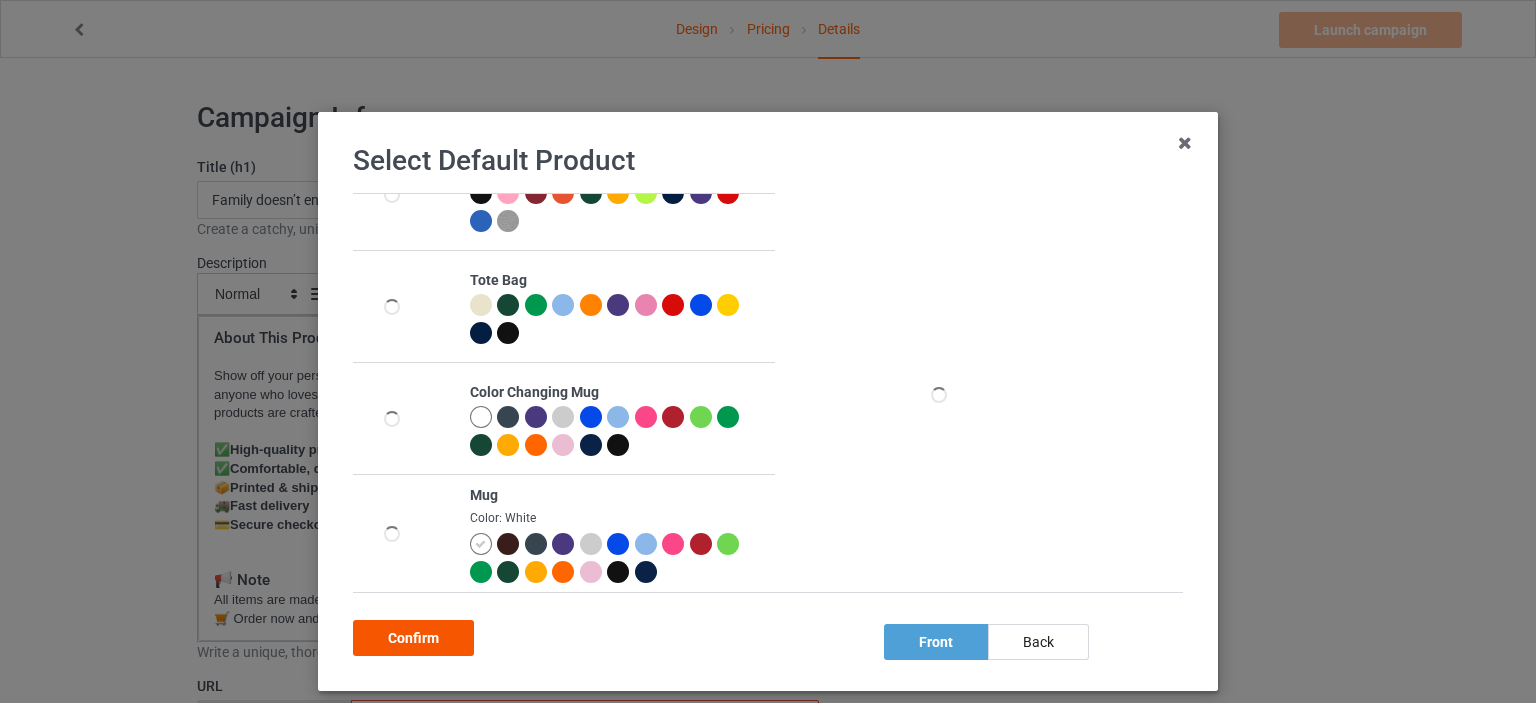 click on "Confirm" at bounding box center [413, 638] 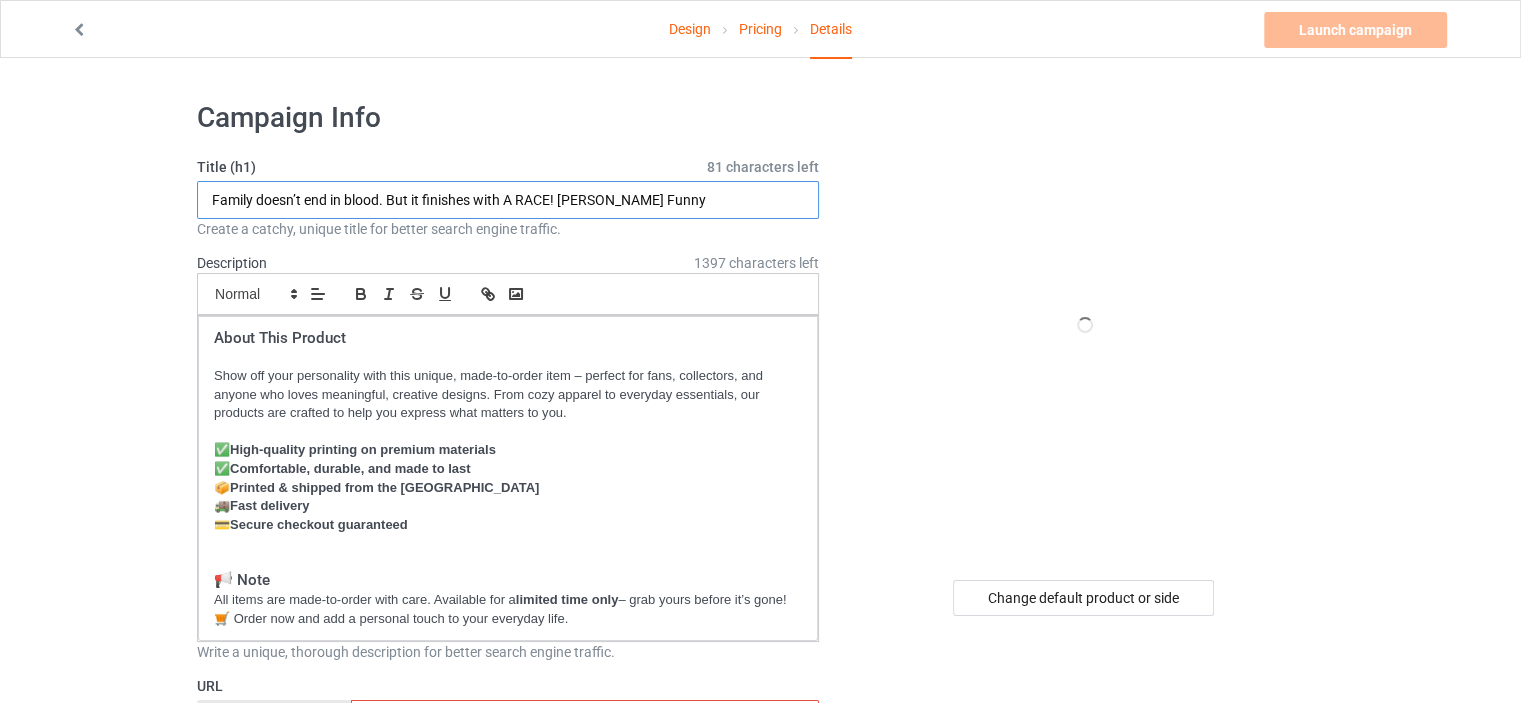 click on "Family doesn’t end in blood. But it finishes with A RACE! [PERSON_NAME] Funny" at bounding box center (508, 200) 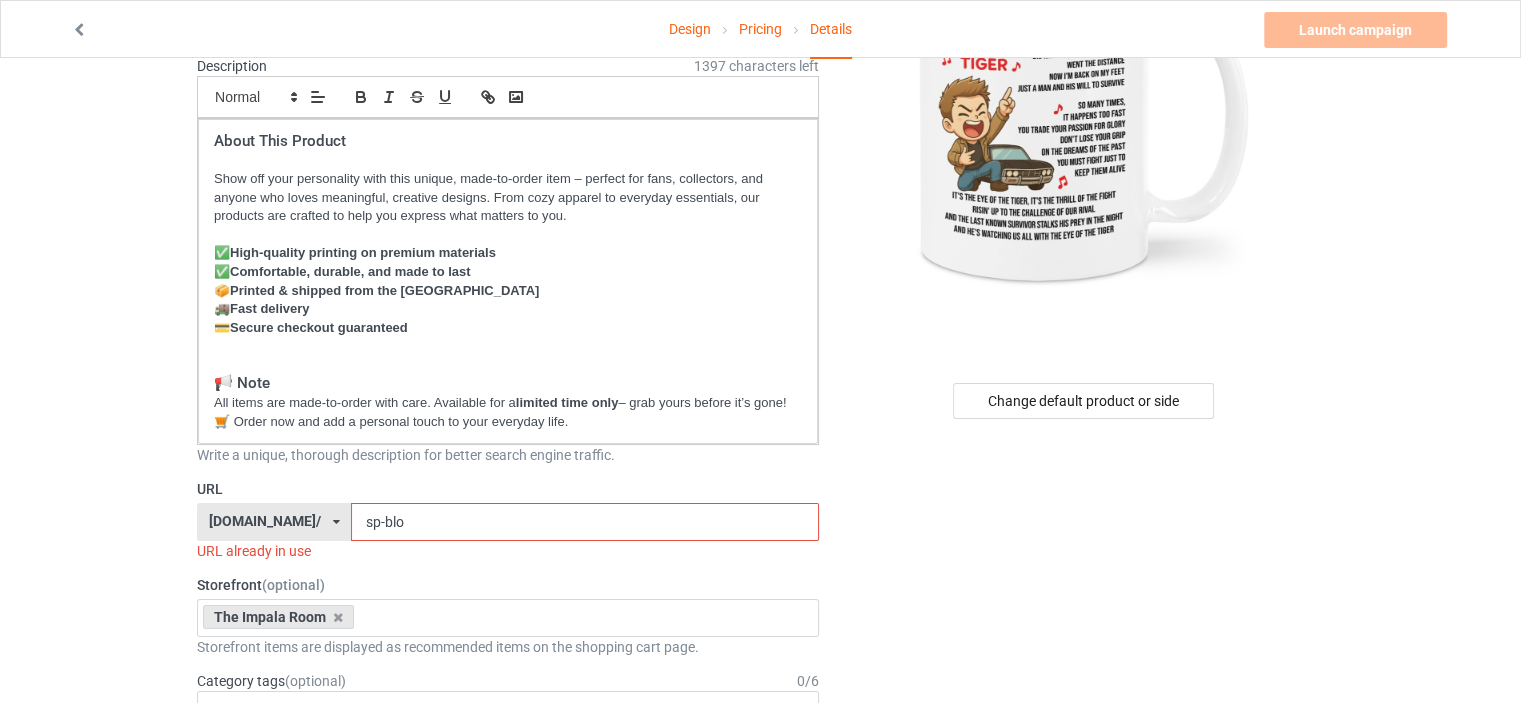 scroll, scrollTop: 300, scrollLeft: 0, axis: vertical 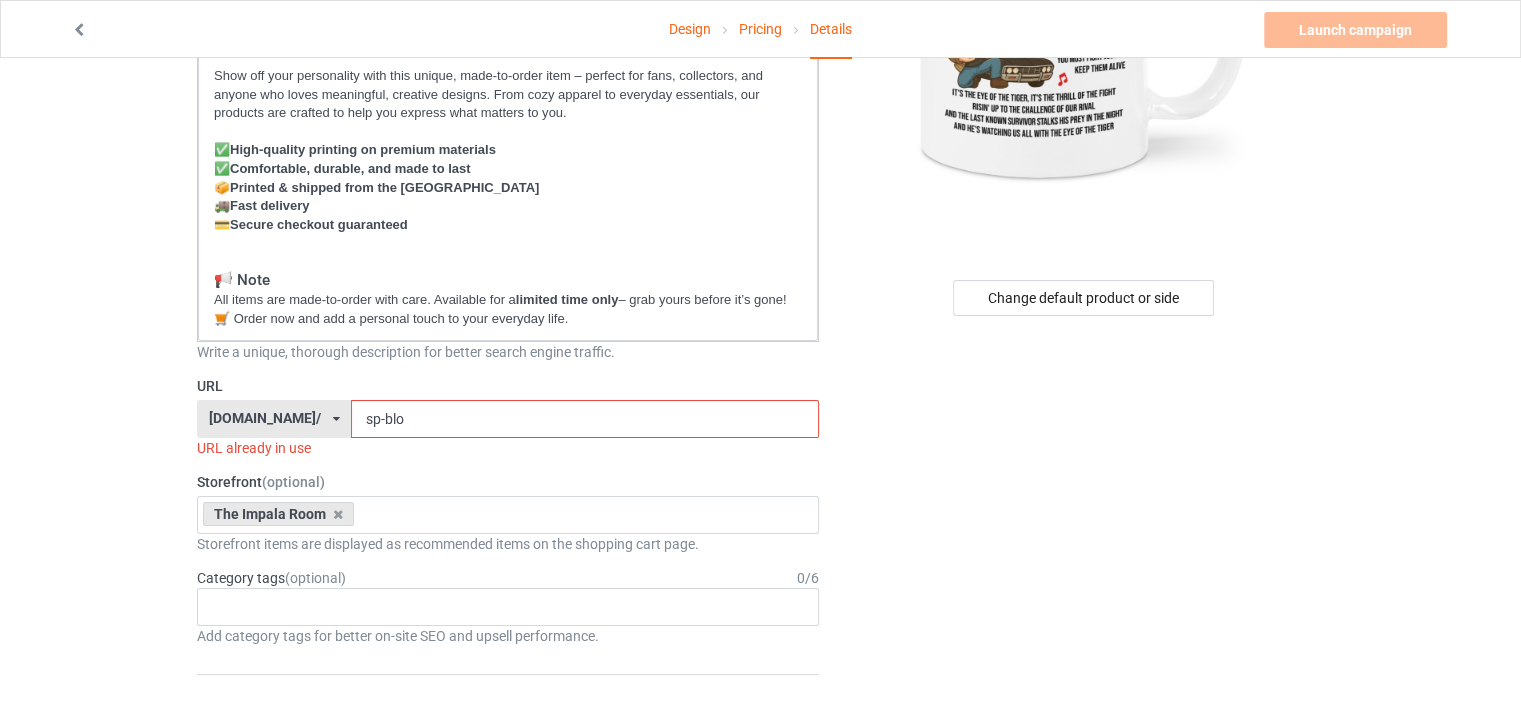 type on "Eye Of The Tiger" 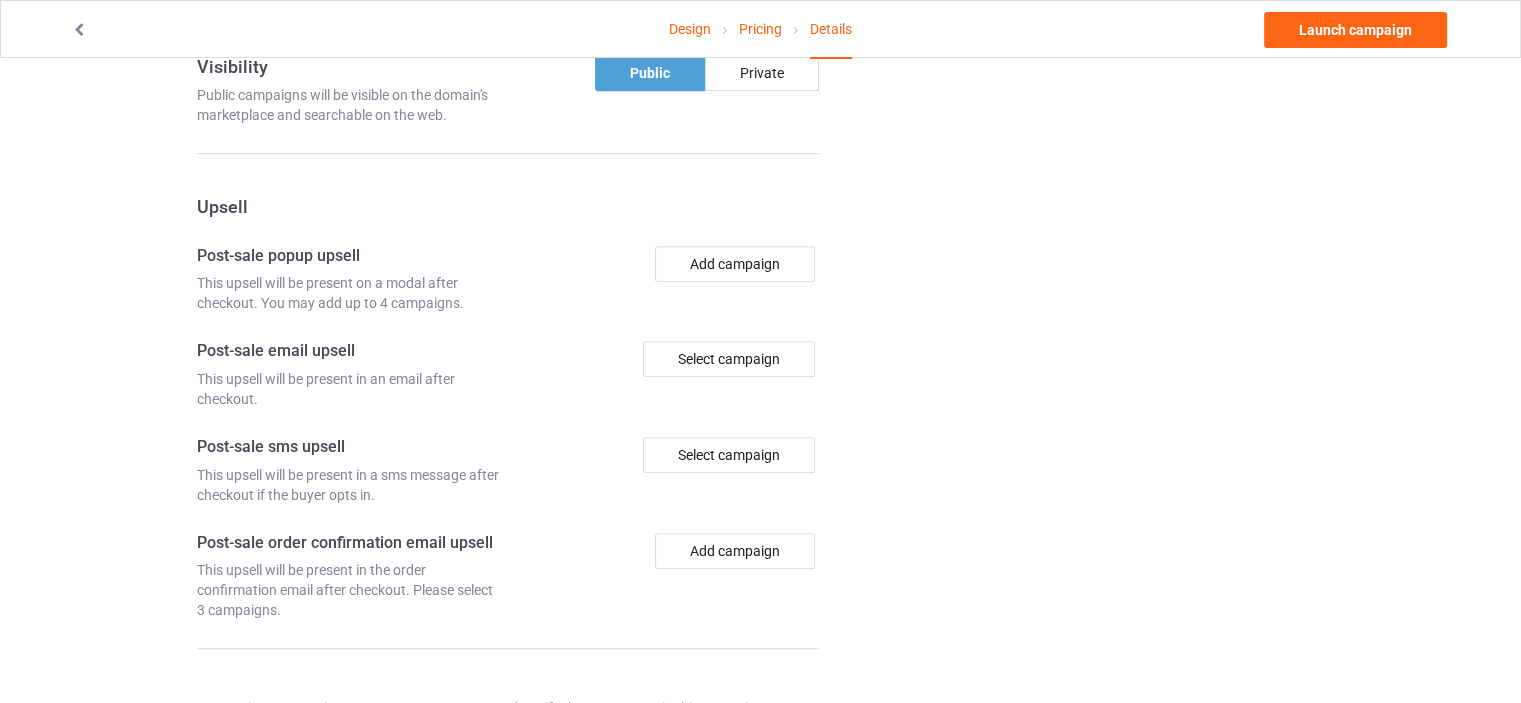 scroll, scrollTop: 1563, scrollLeft: 0, axis: vertical 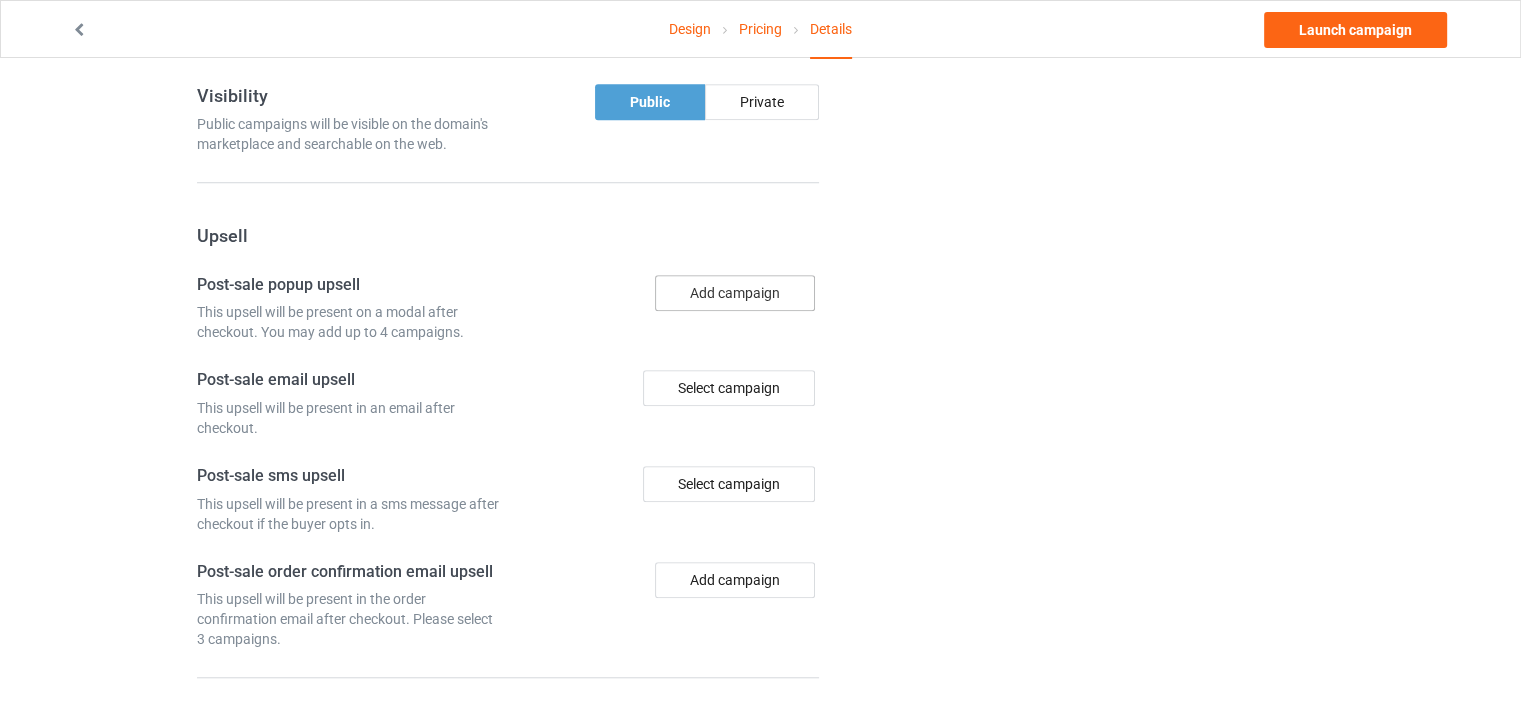 type on "sp-ly" 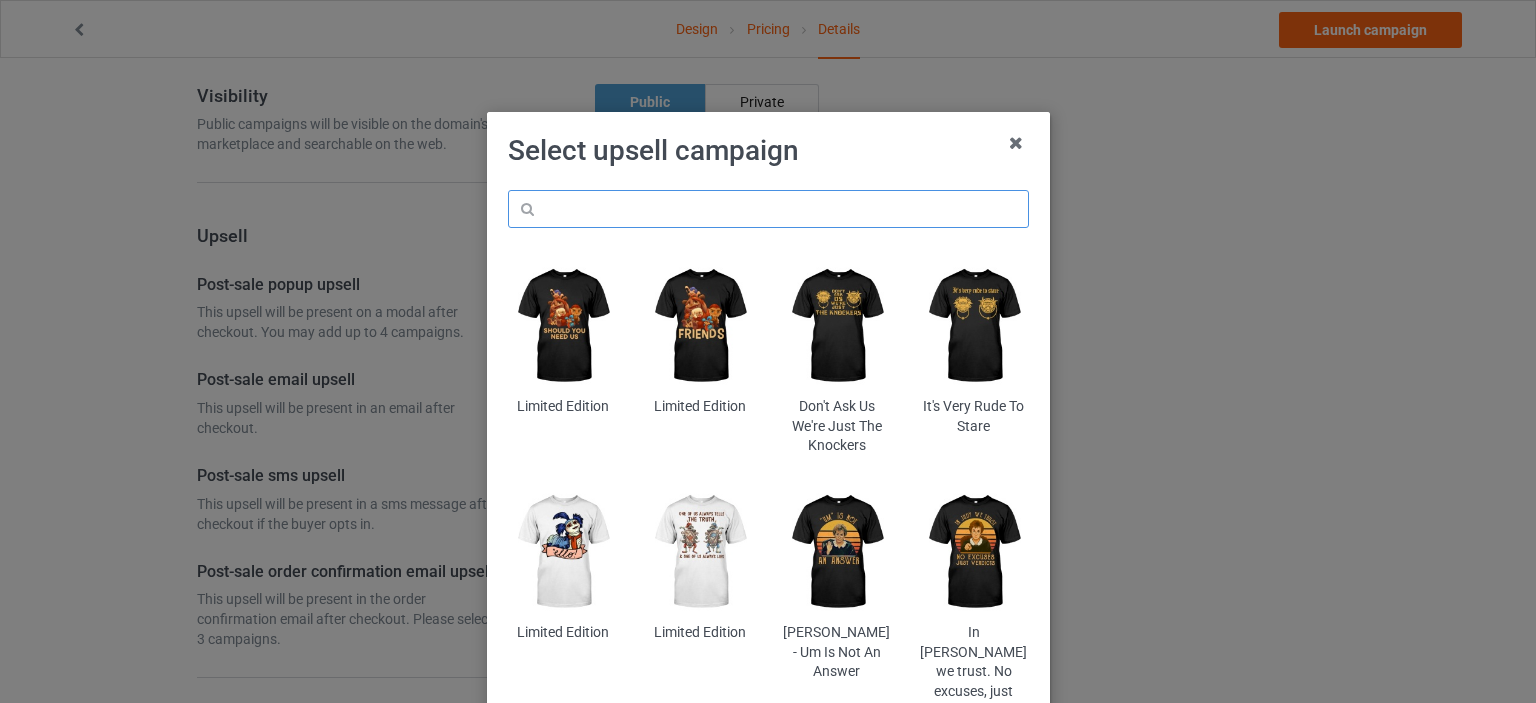click at bounding box center [768, 209] 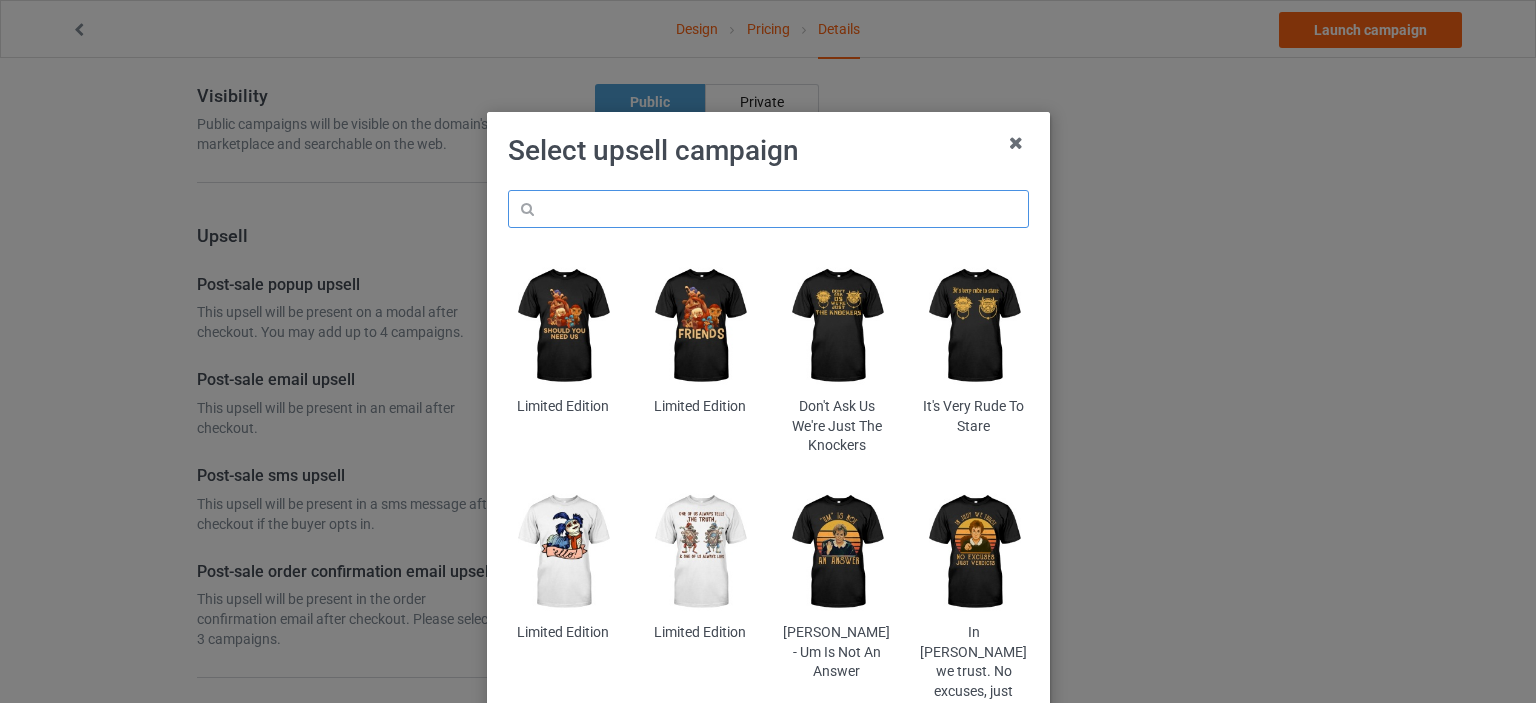 type on "d" 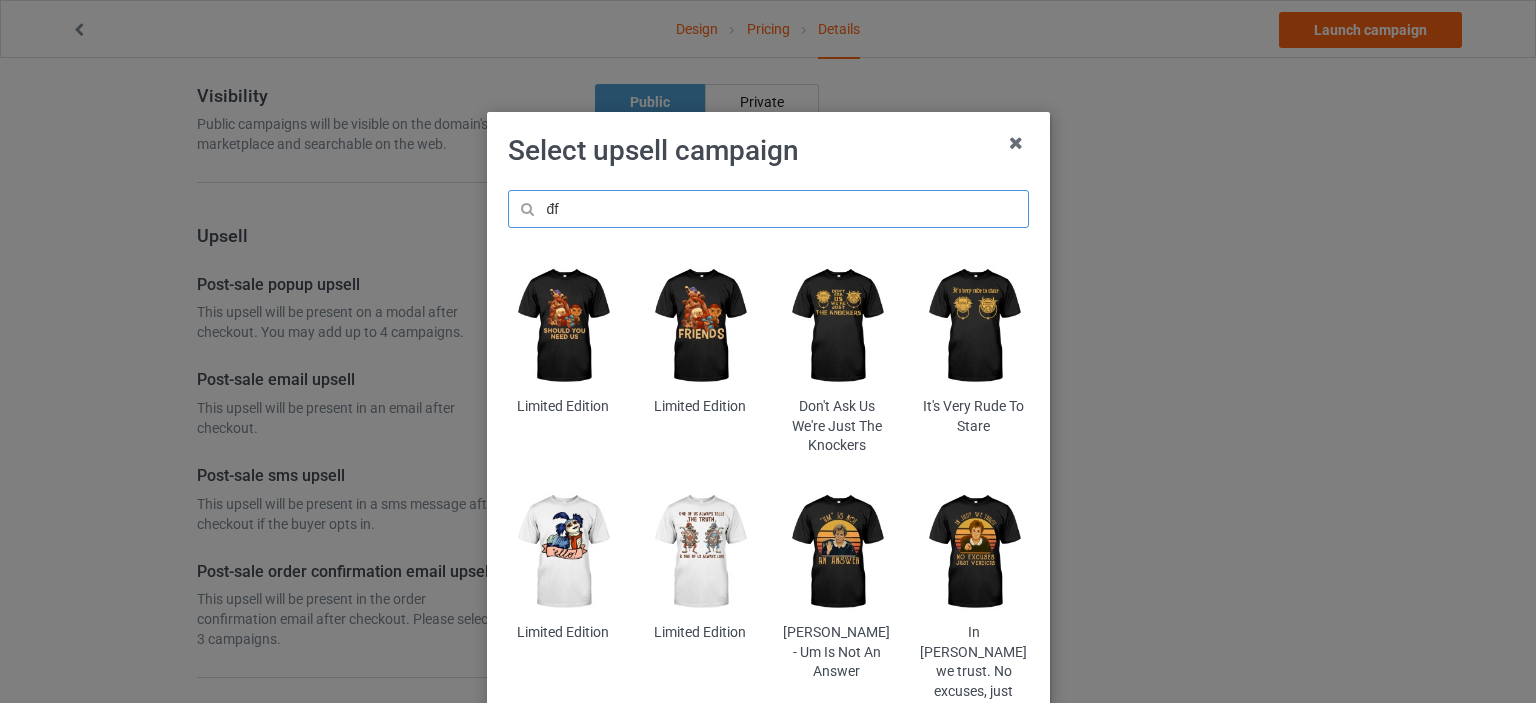 type on "đ" 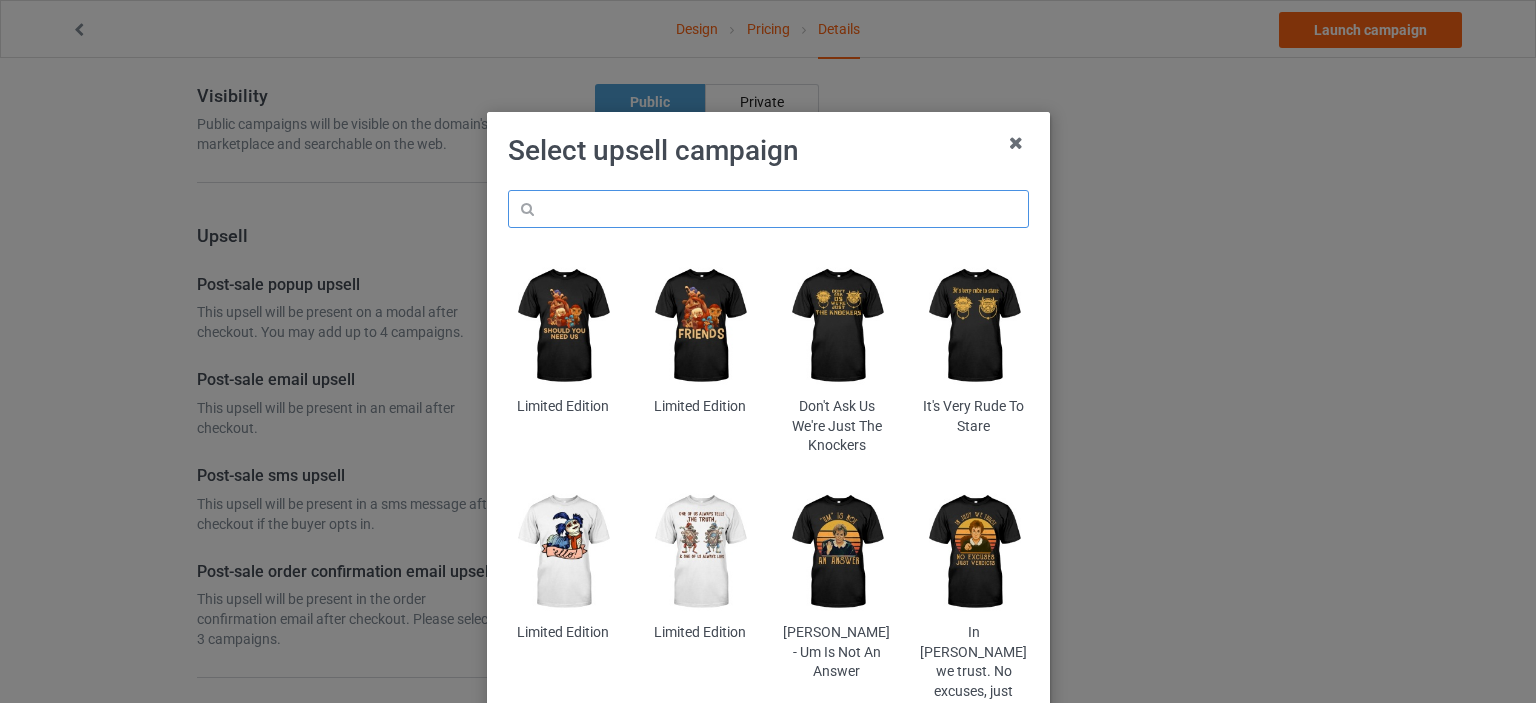 type on "d" 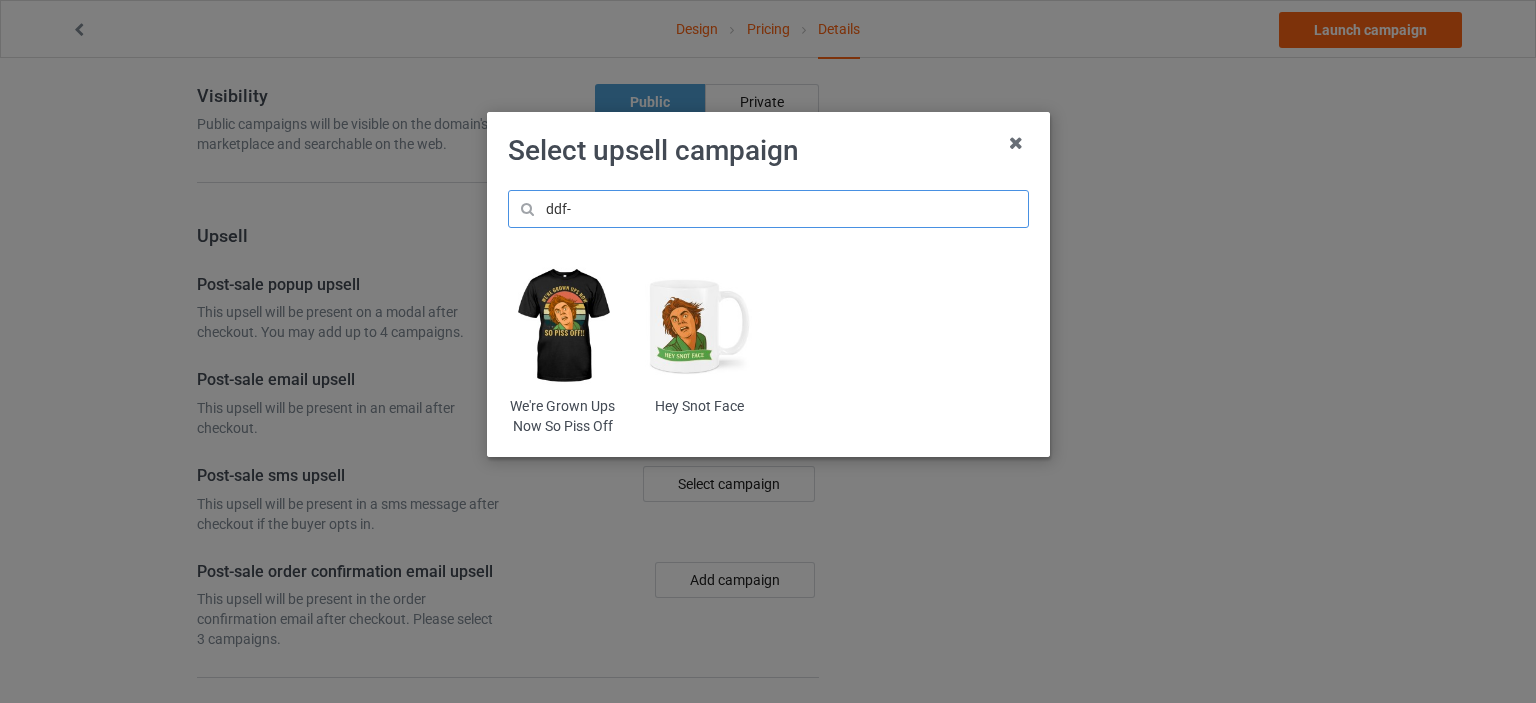 type on "ddf-" 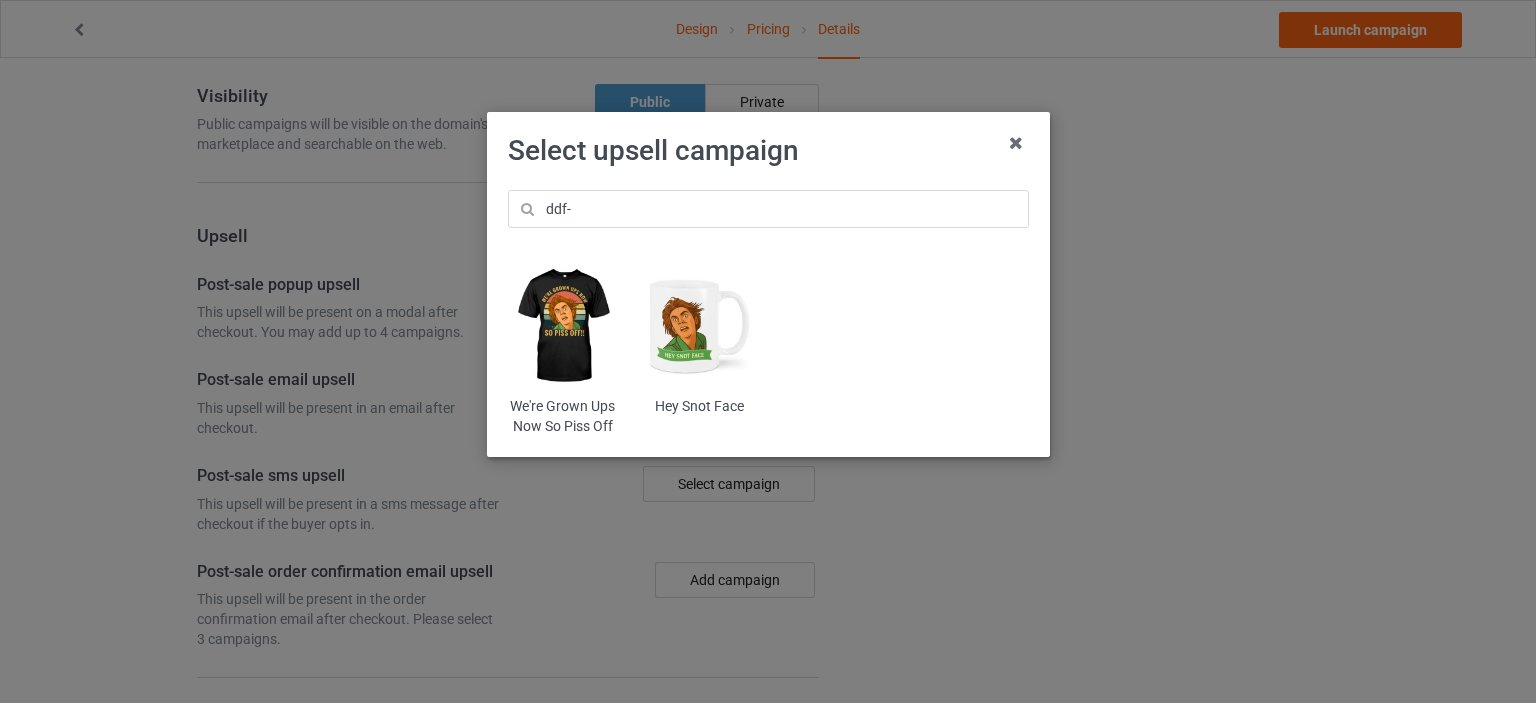 click at bounding box center (562, 326) 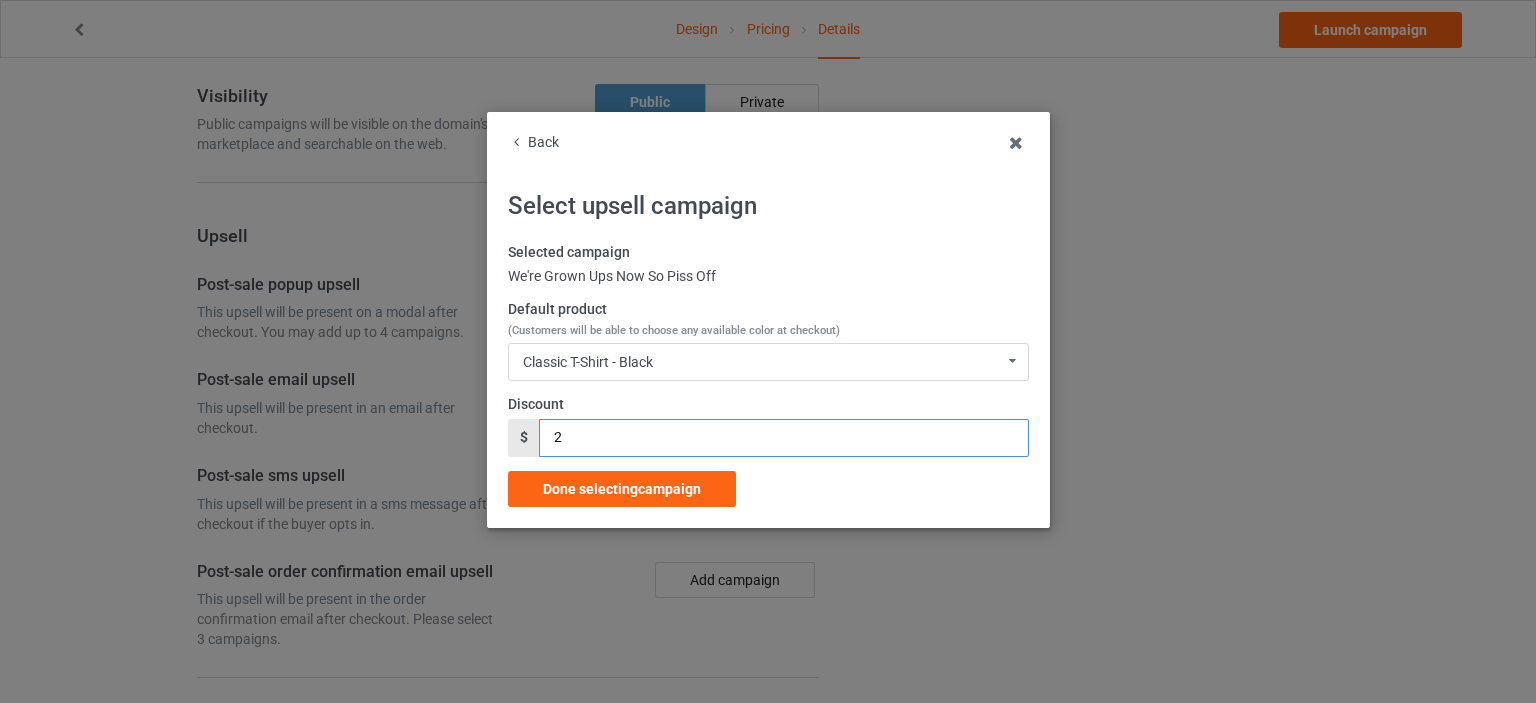 click on "2" at bounding box center [783, 438] 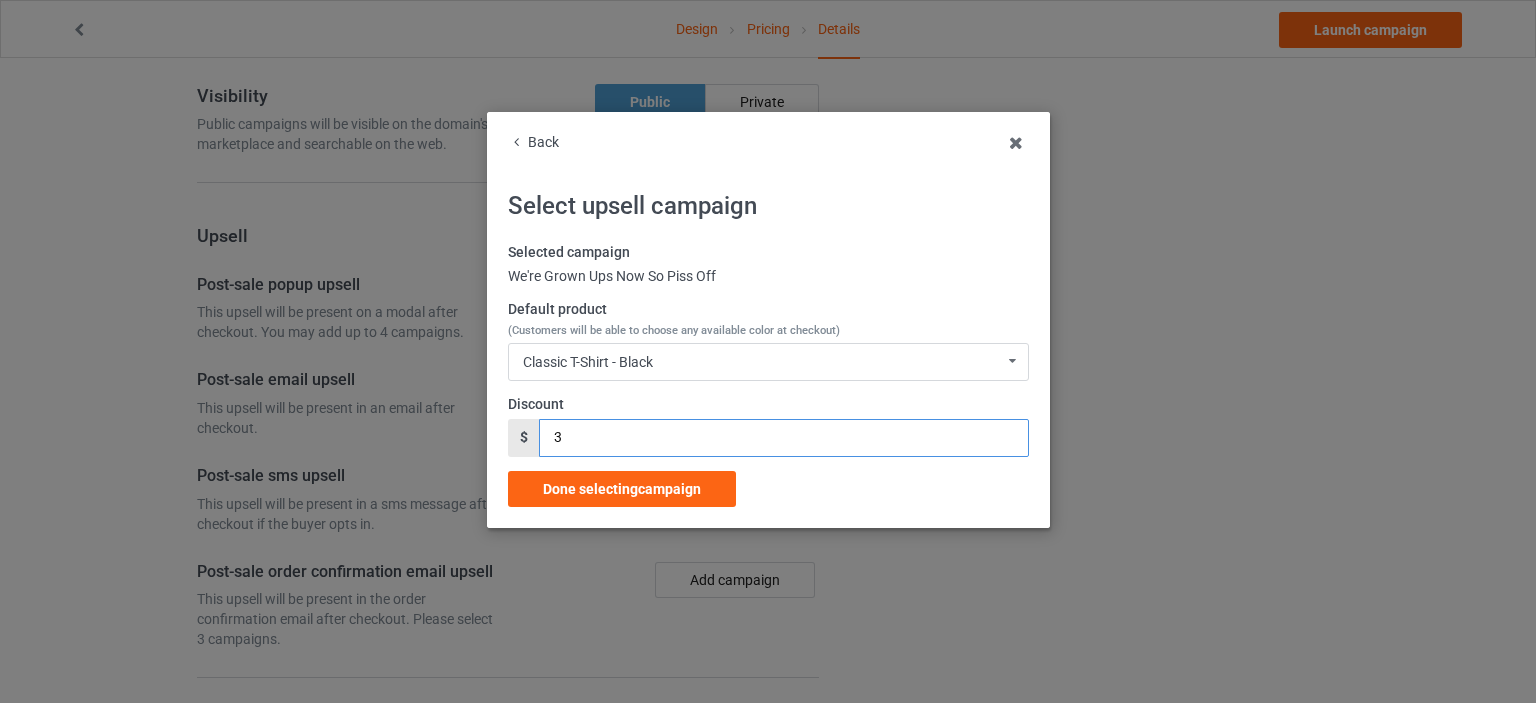 click on "3" at bounding box center (783, 438) 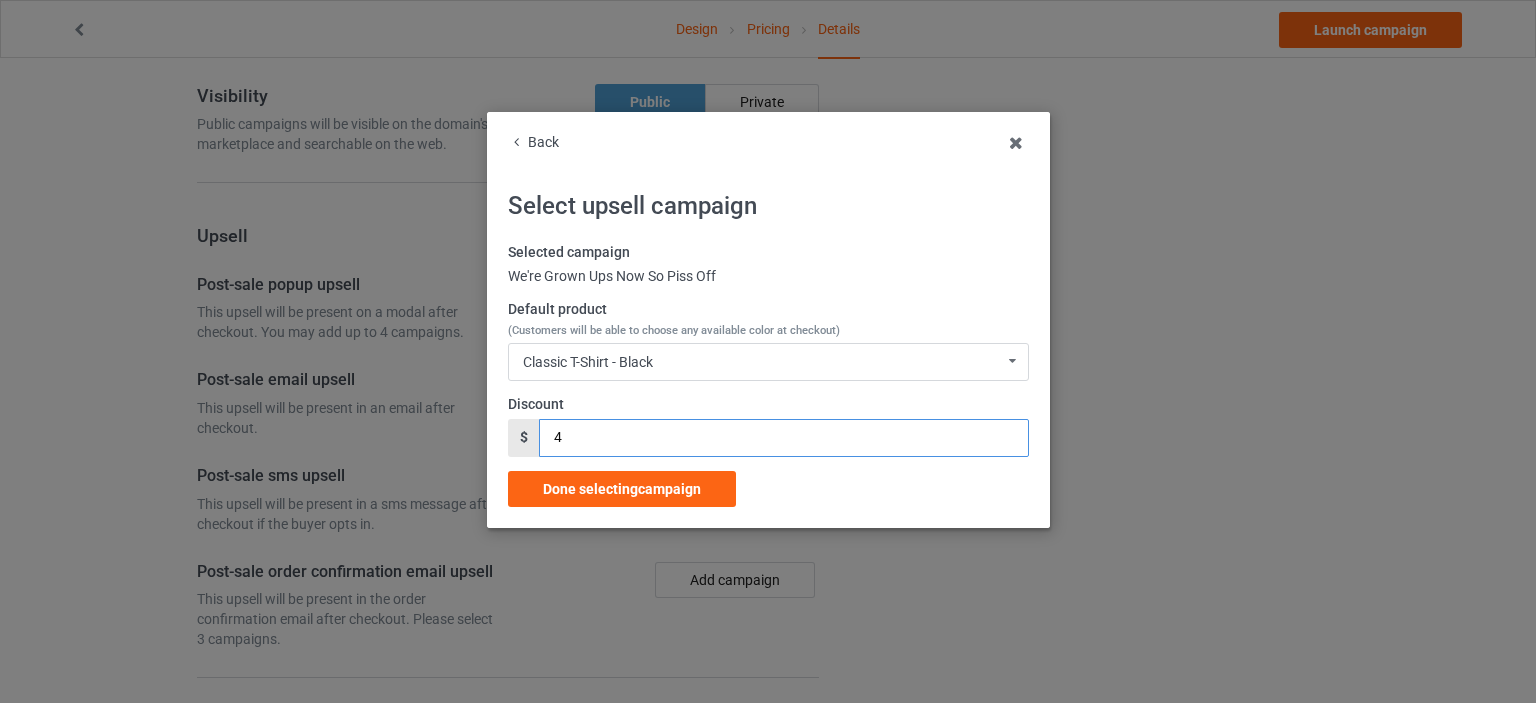 click on "4" at bounding box center (783, 438) 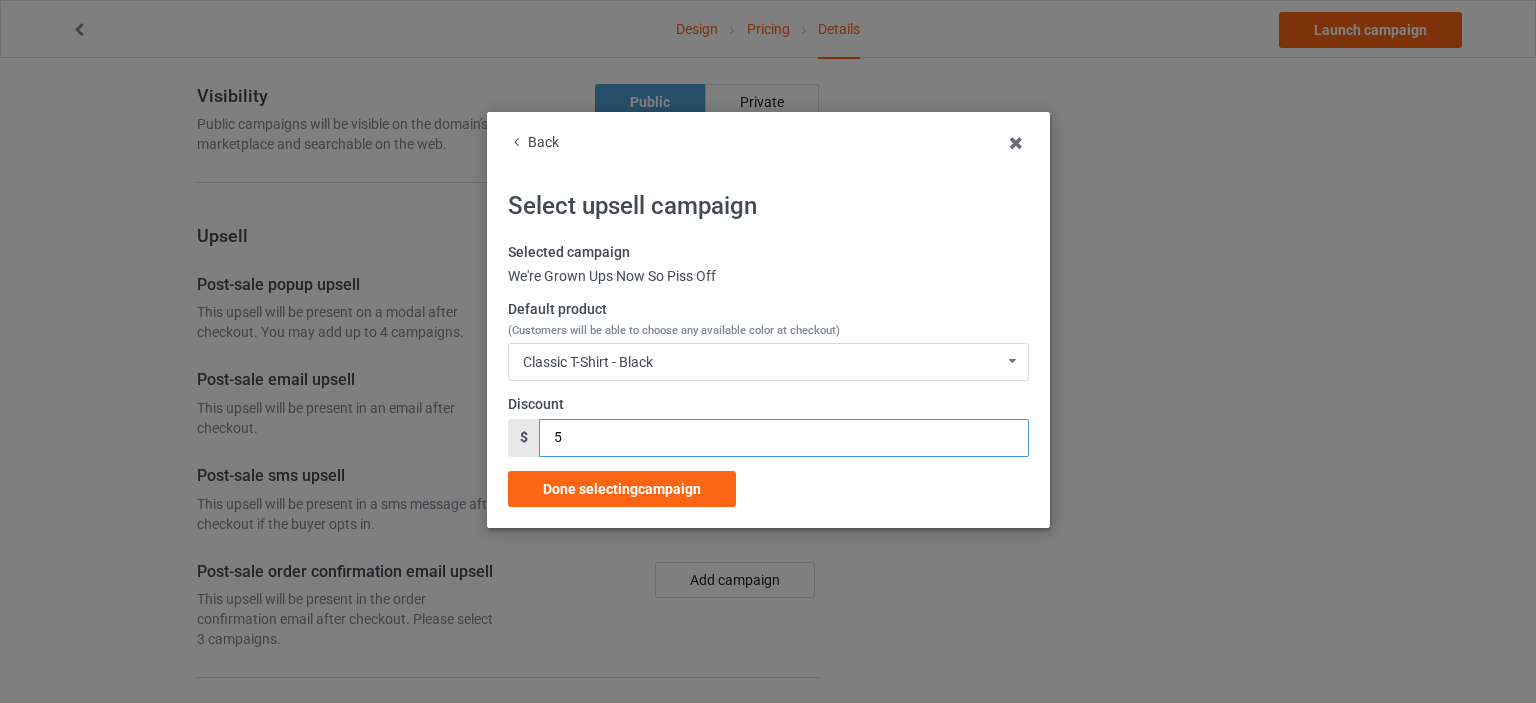 click on "5" at bounding box center (783, 438) 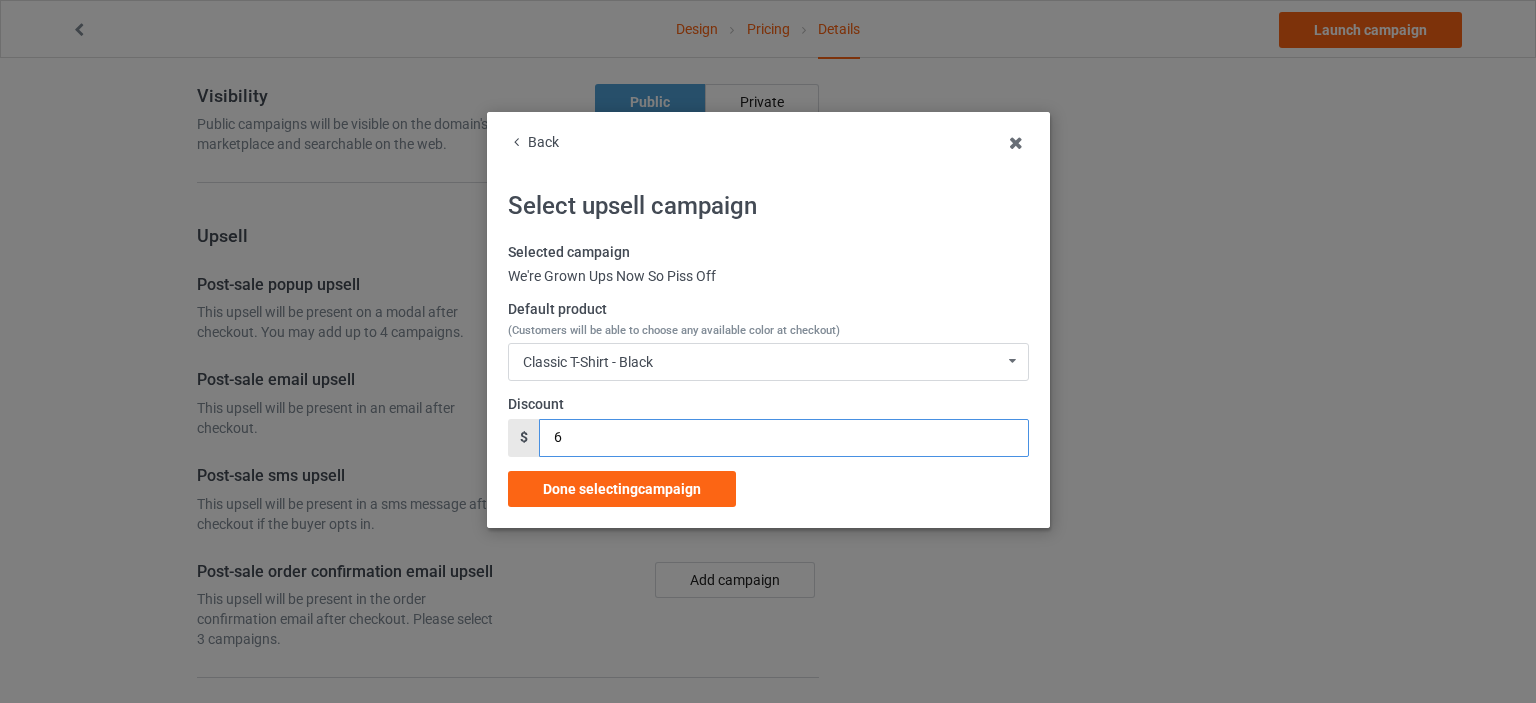 click on "6" at bounding box center (783, 438) 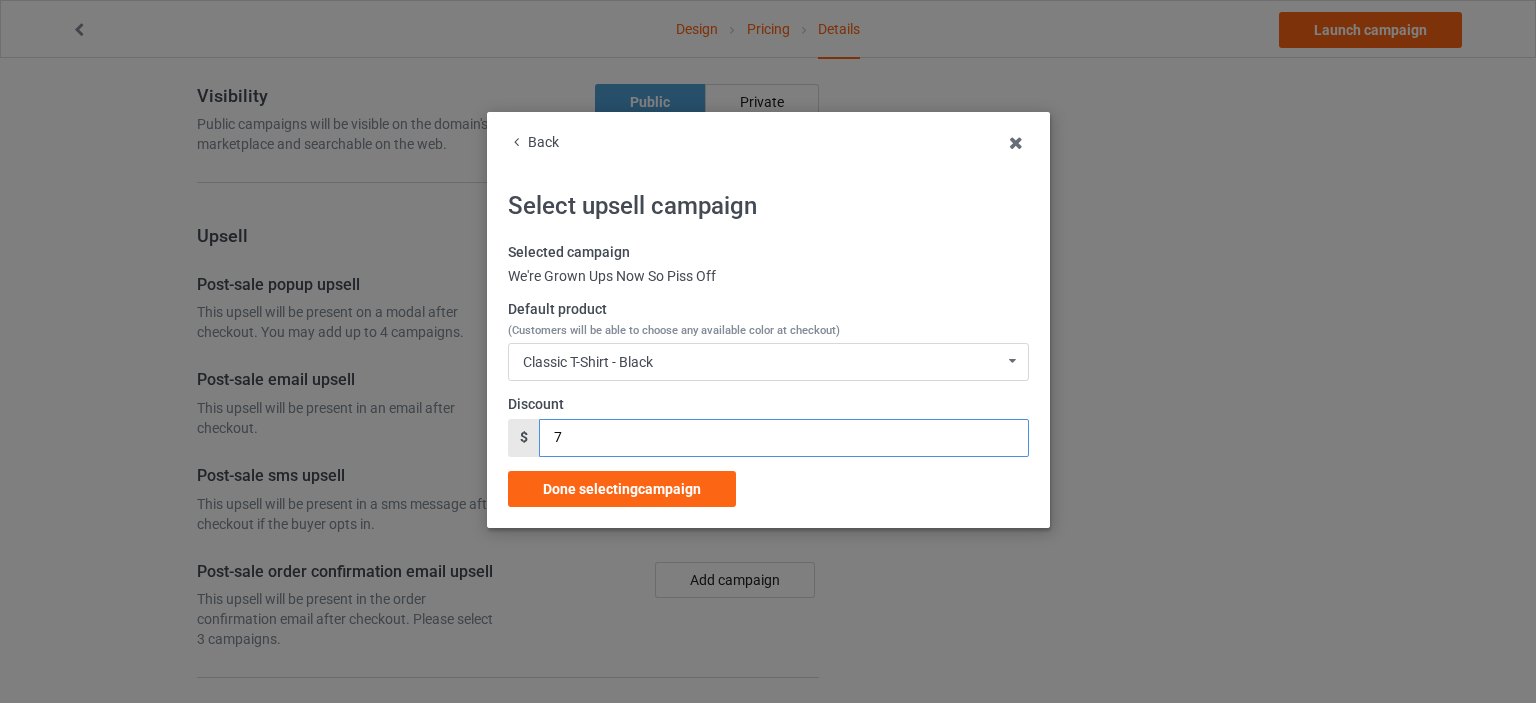 type on "7" 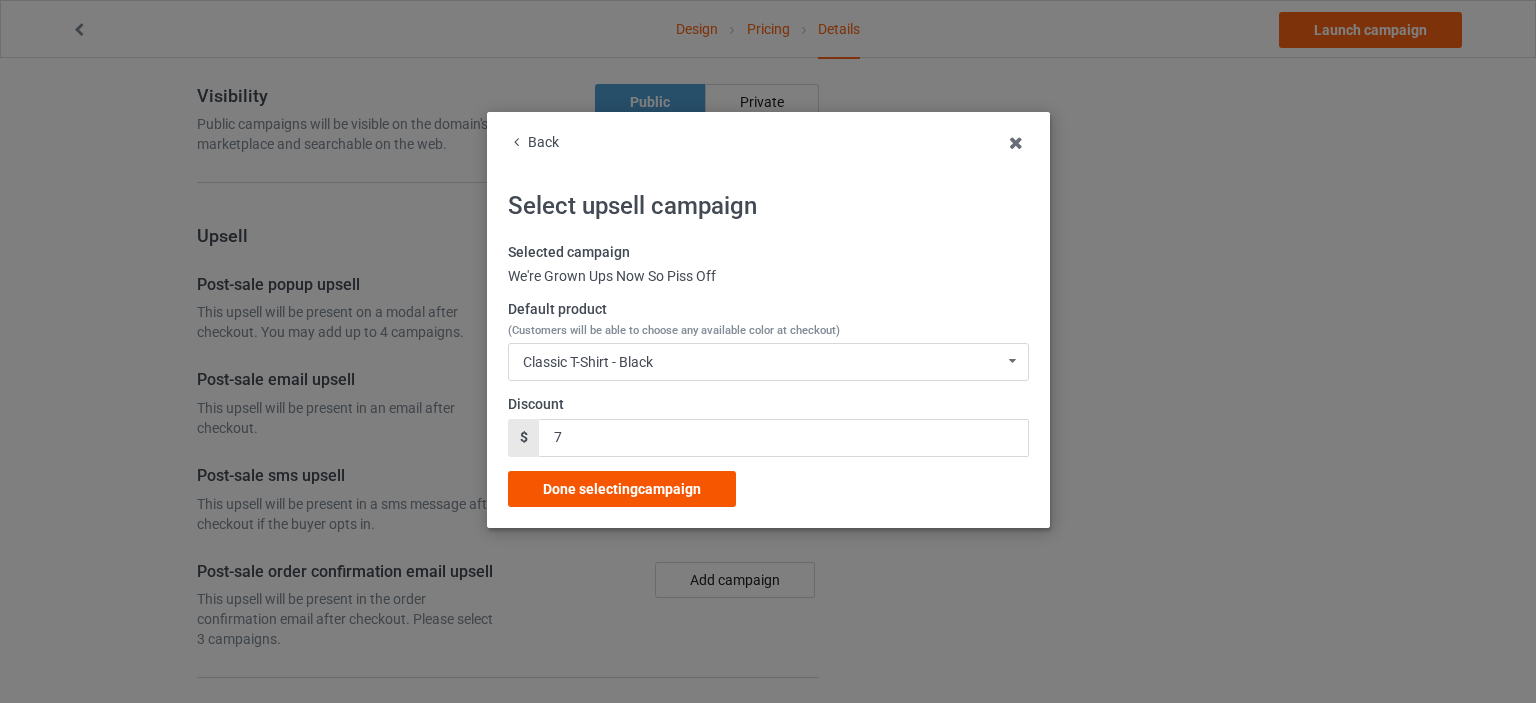 click on "Done selecting  campaign" at bounding box center [622, 489] 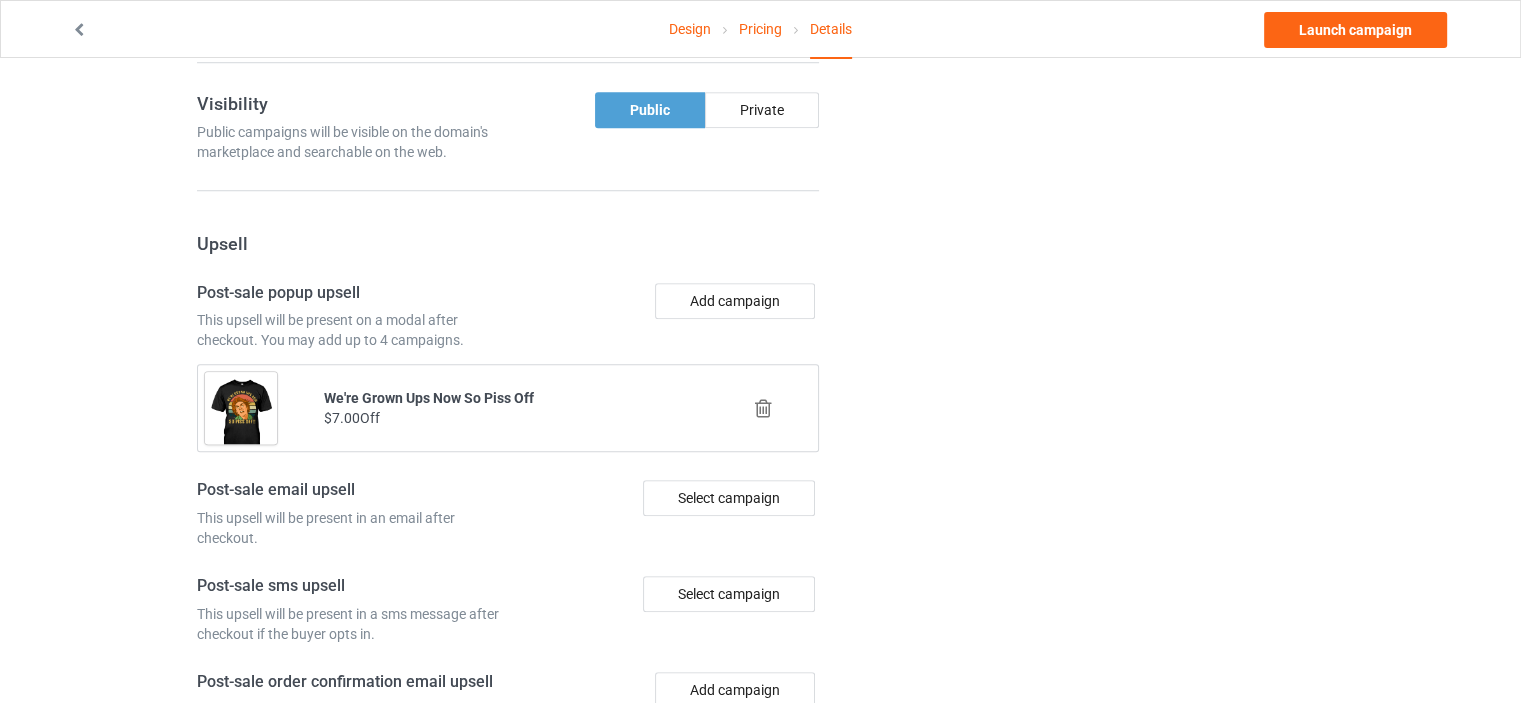 scroll, scrollTop: 1663, scrollLeft: 0, axis: vertical 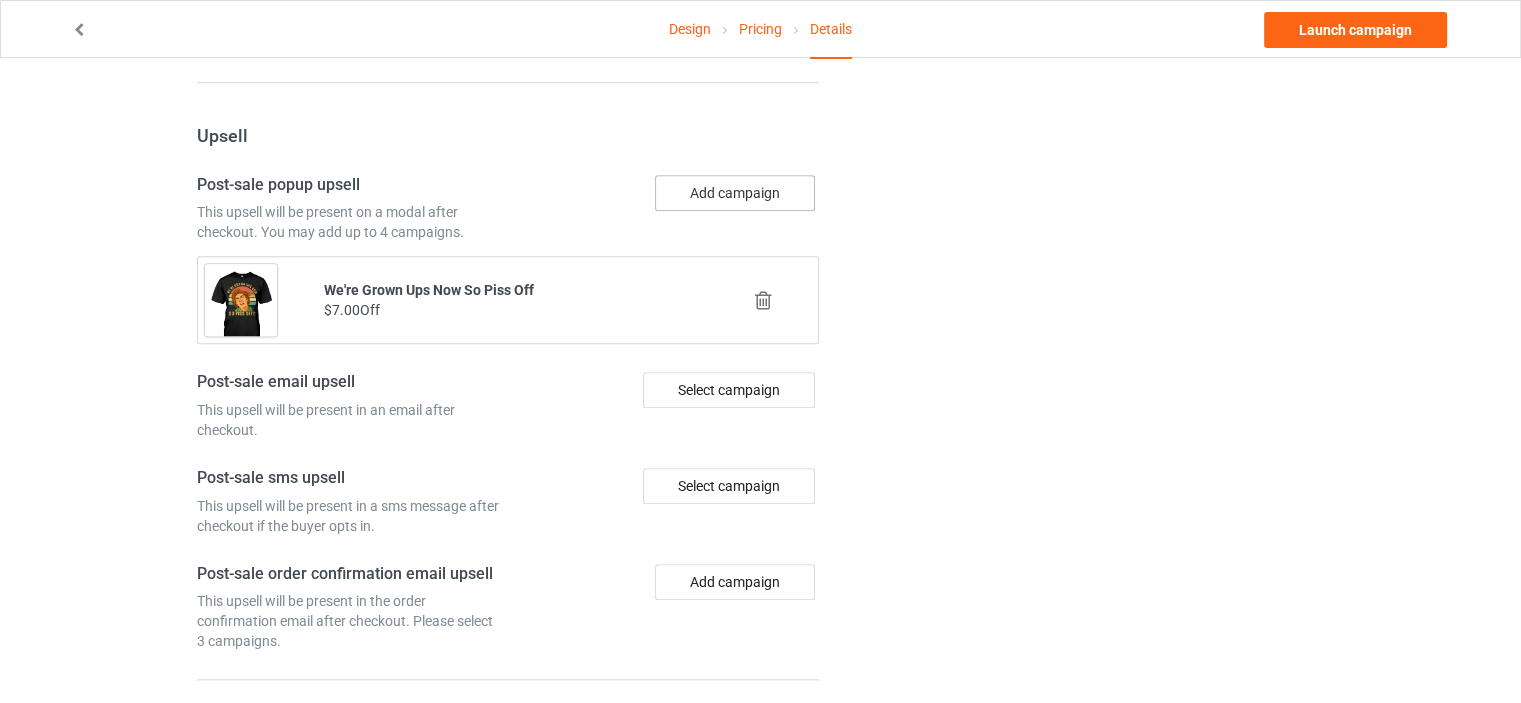 click on "Add campaign" at bounding box center (735, 193) 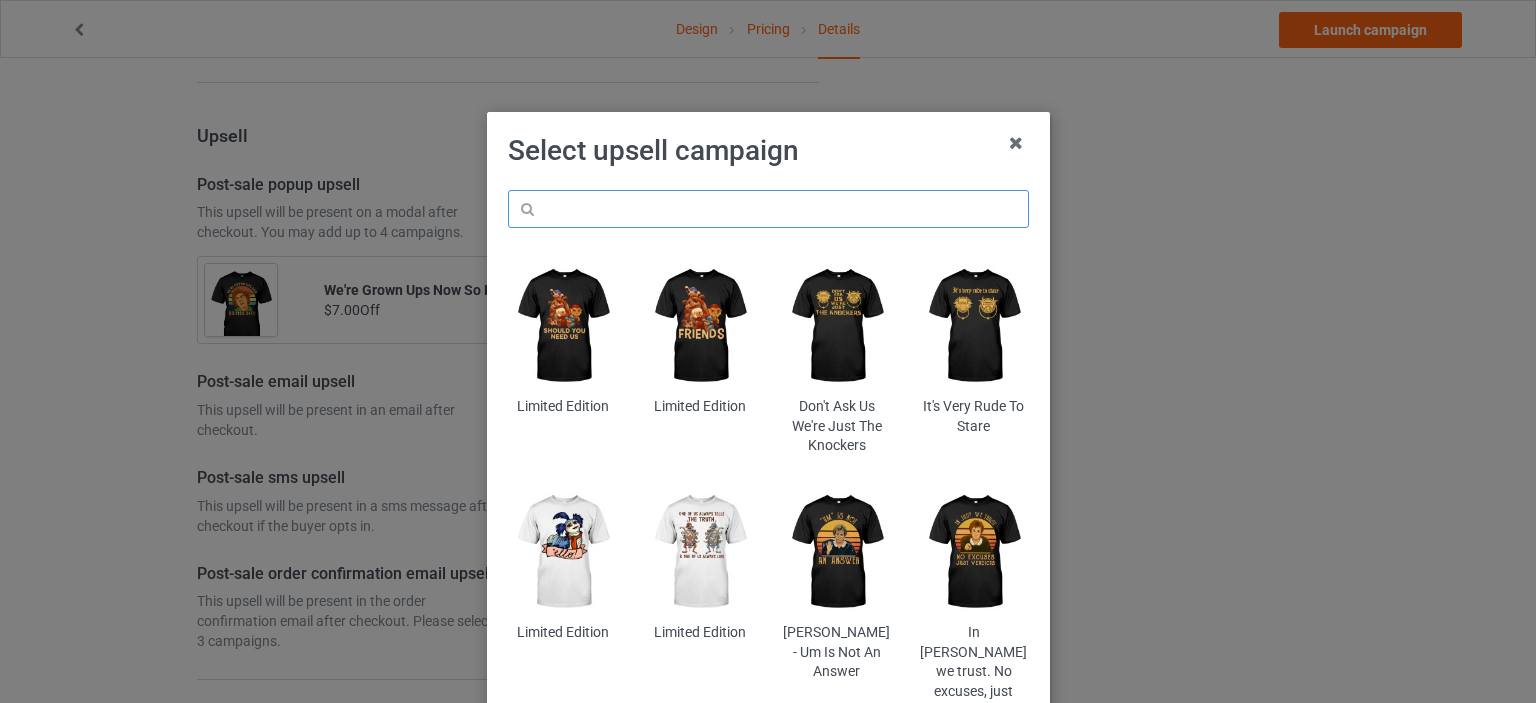 click at bounding box center (768, 209) 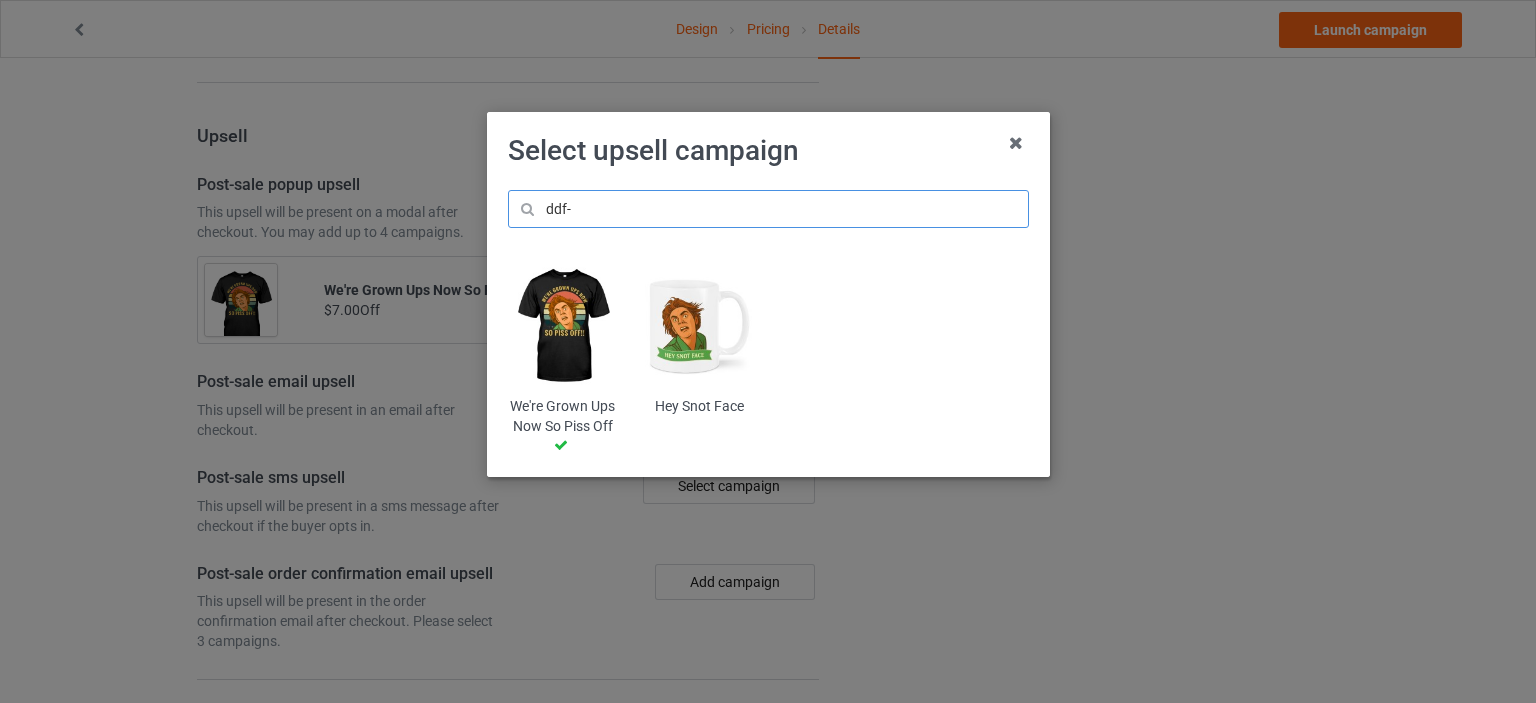 type on "ddf-" 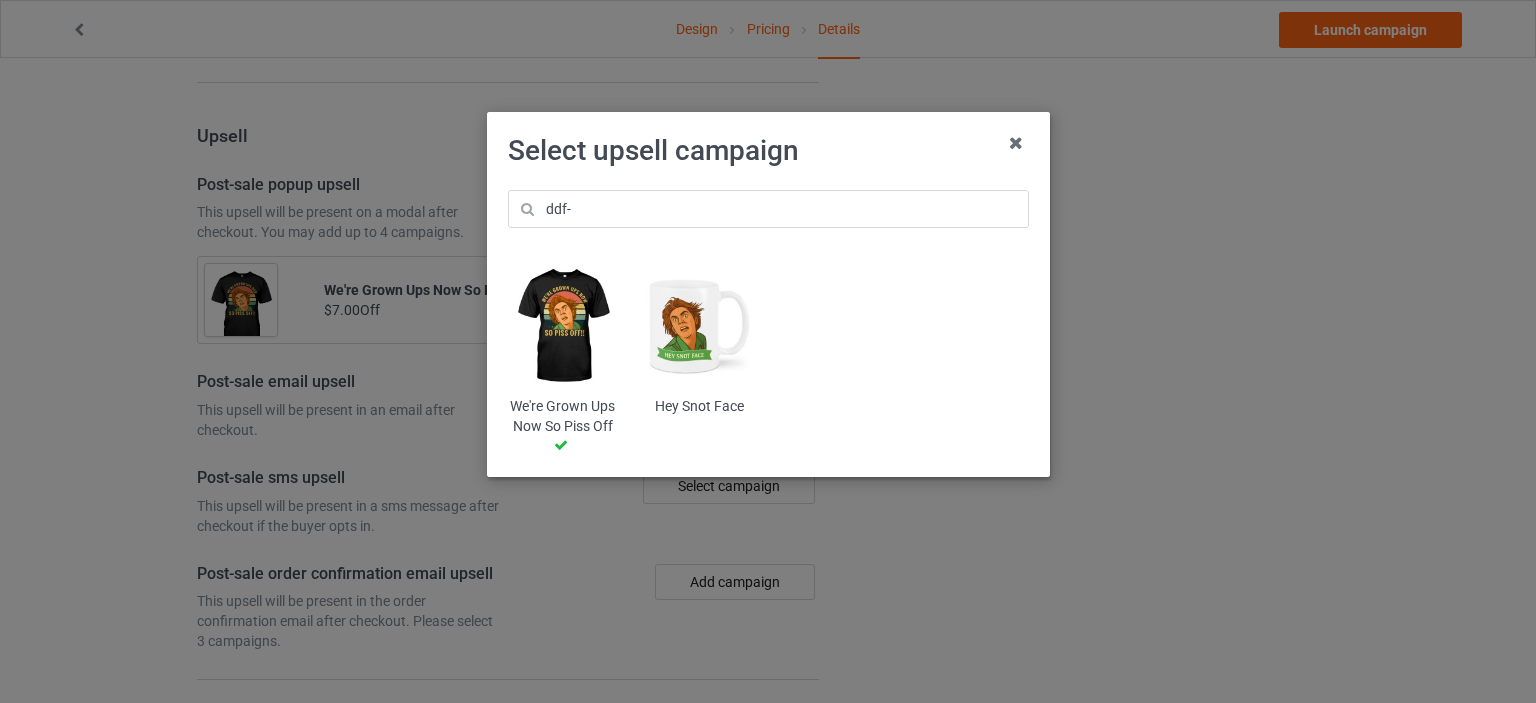 click at bounding box center [699, 326] 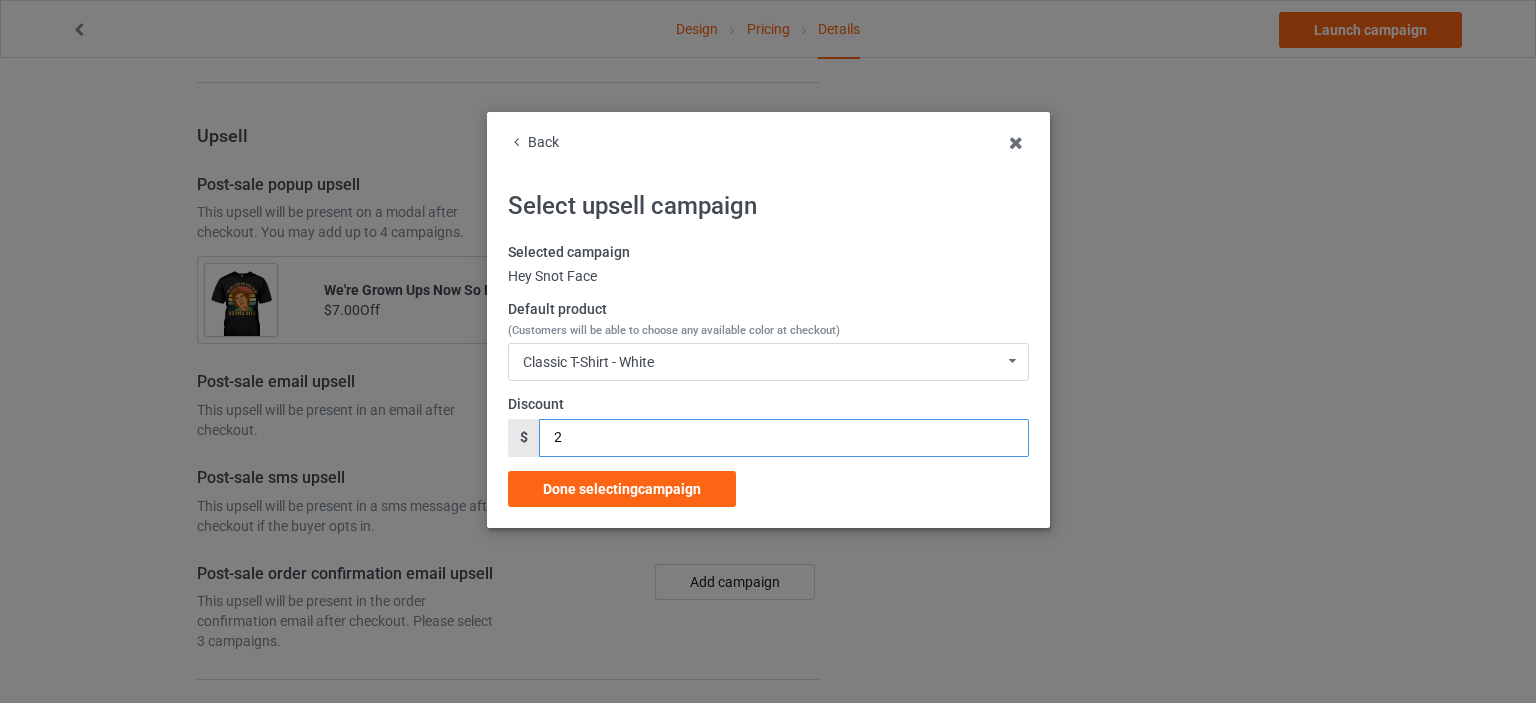 click on "2" at bounding box center [783, 438] 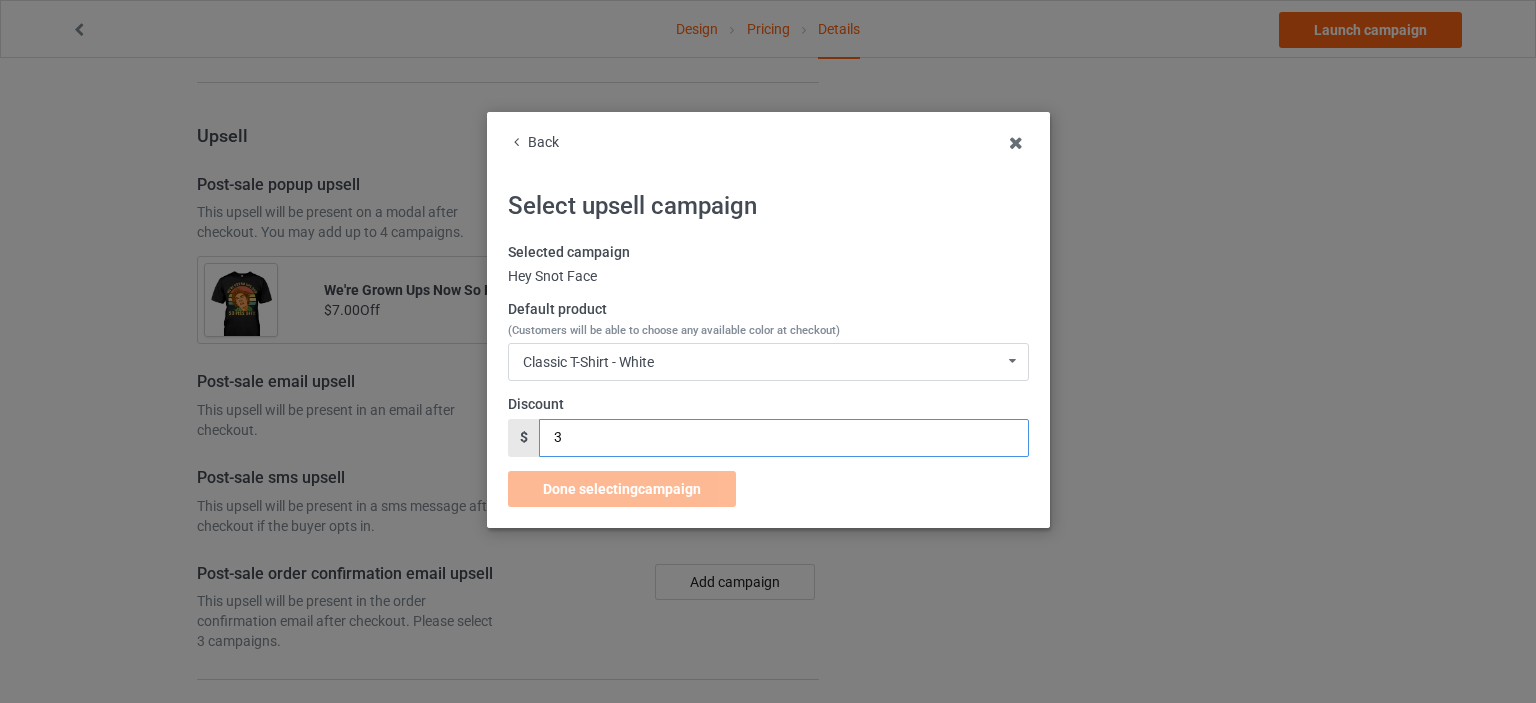 click on "3" at bounding box center (783, 438) 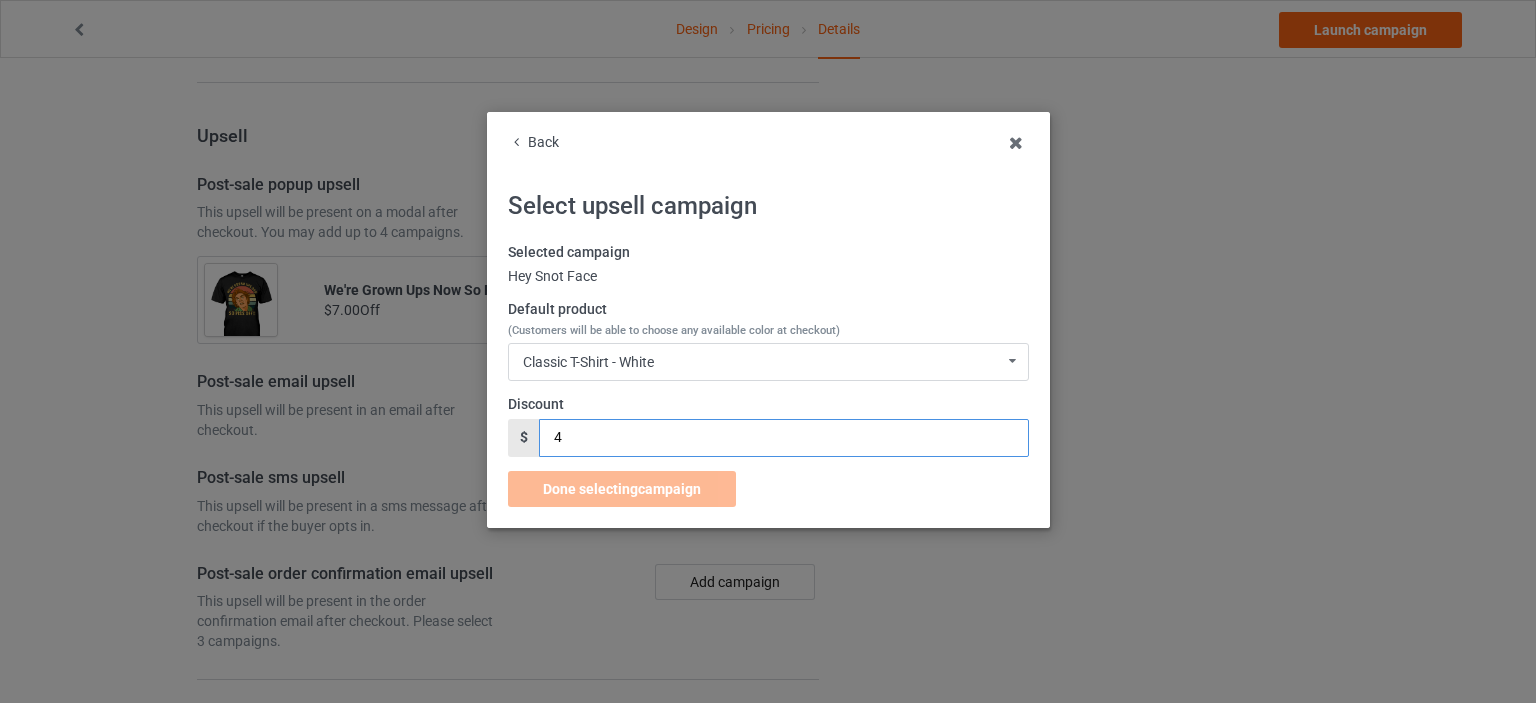 click on "4" at bounding box center (783, 438) 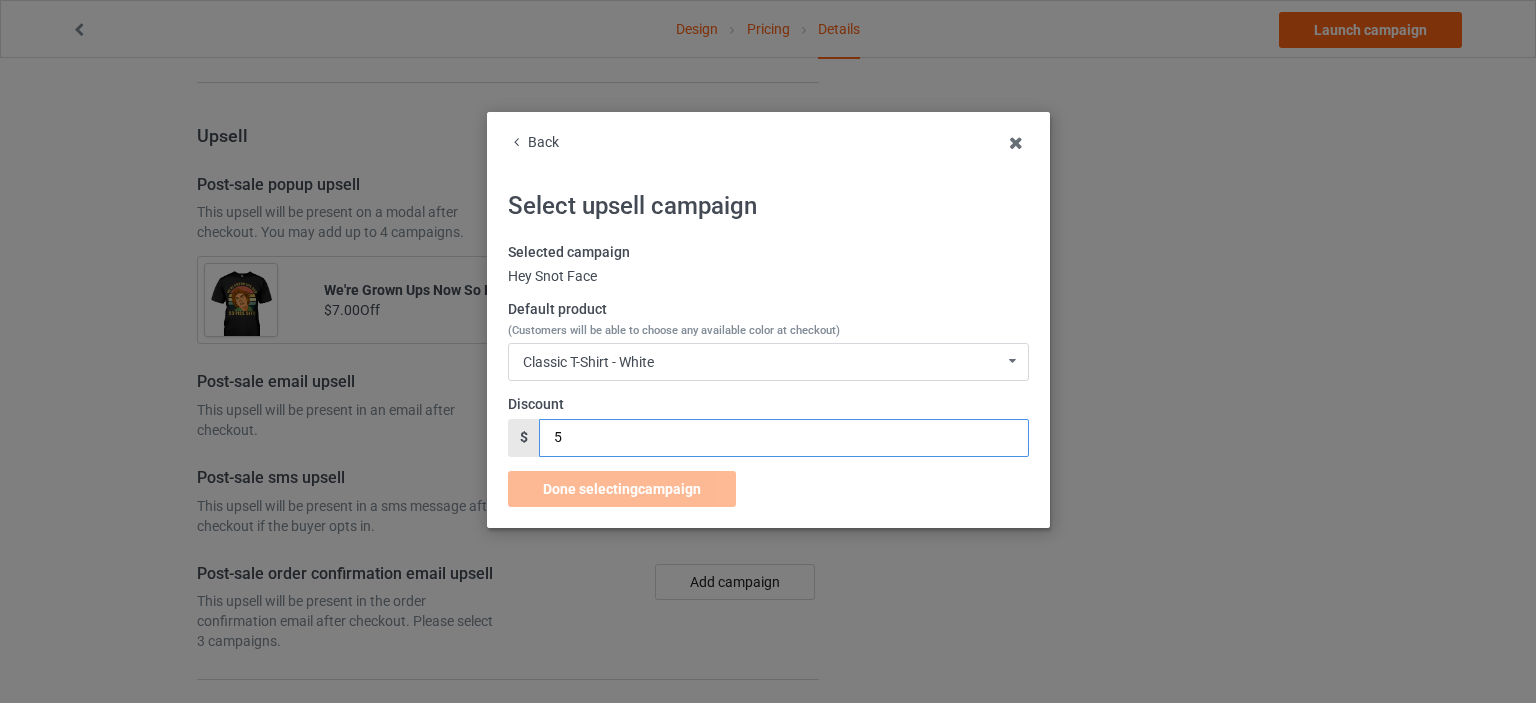 click on "5" at bounding box center (783, 438) 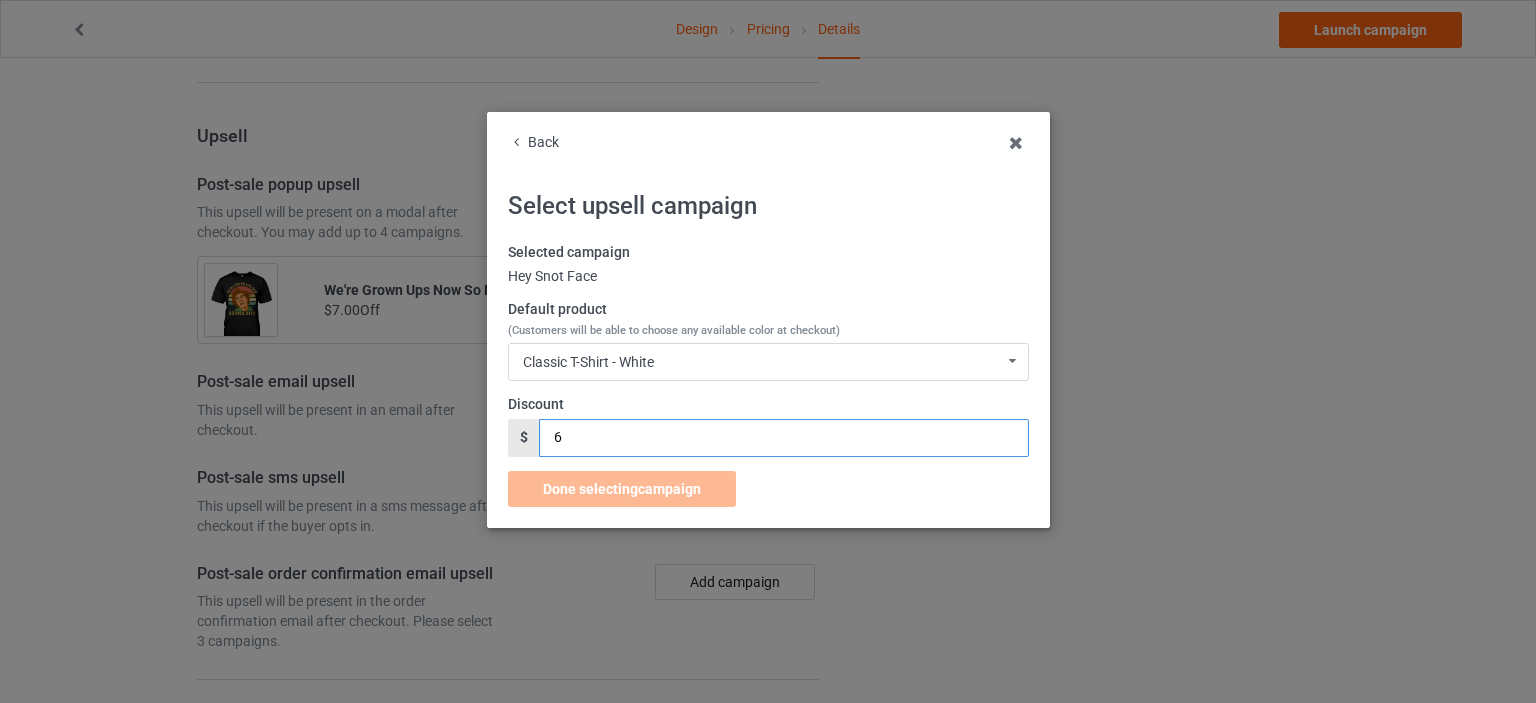 click on "6" at bounding box center [783, 438] 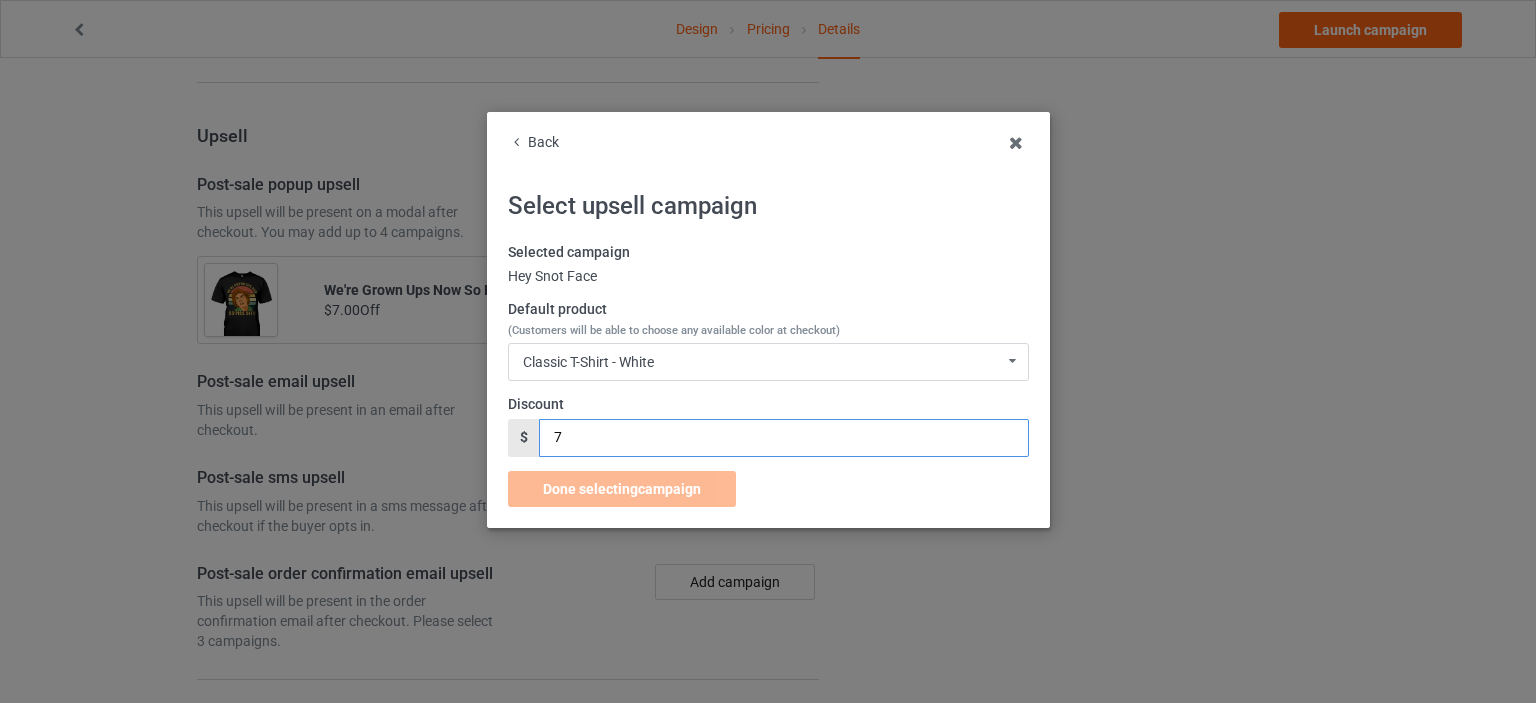 click on "7" at bounding box center [783, 438] 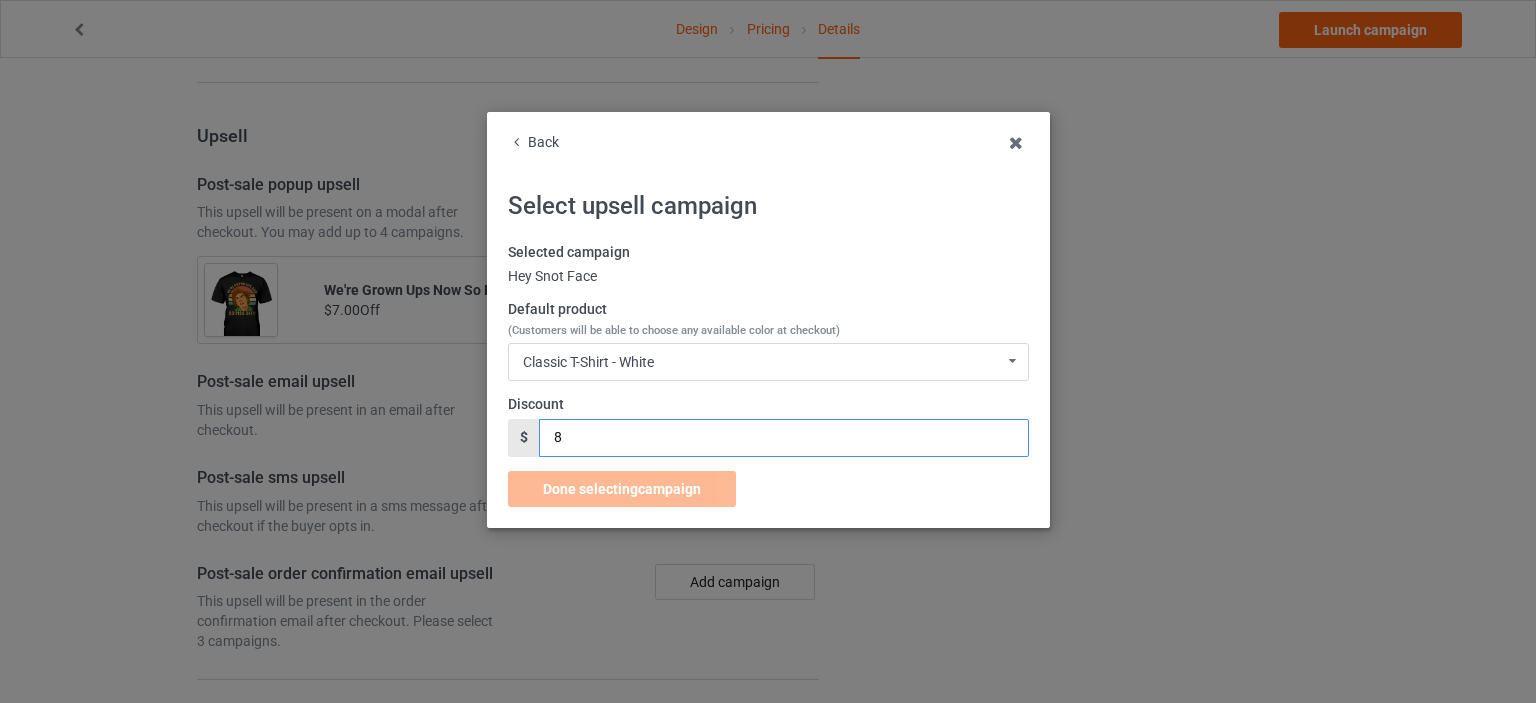 click on "8" at bounding box center [783, 438] 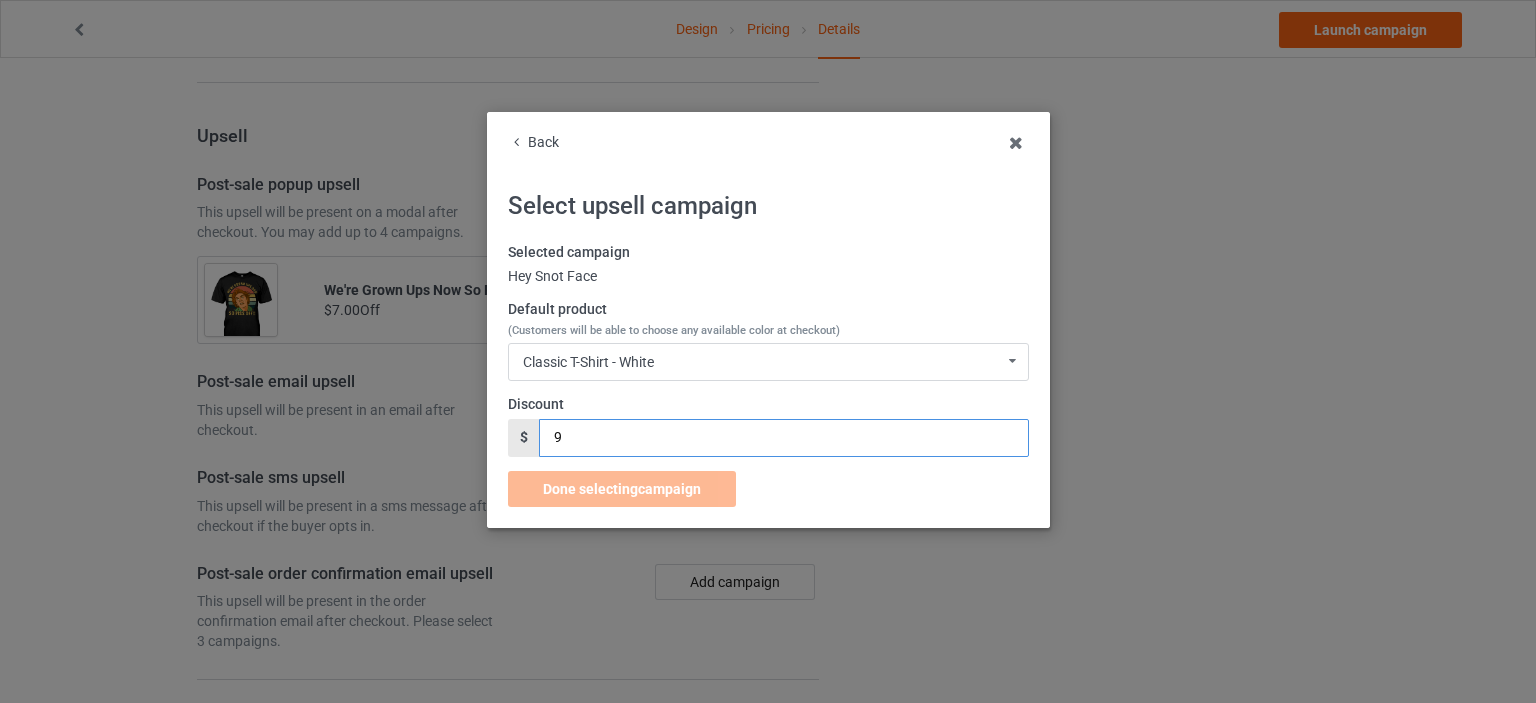 click on "9" at bounding box center [783, 438] 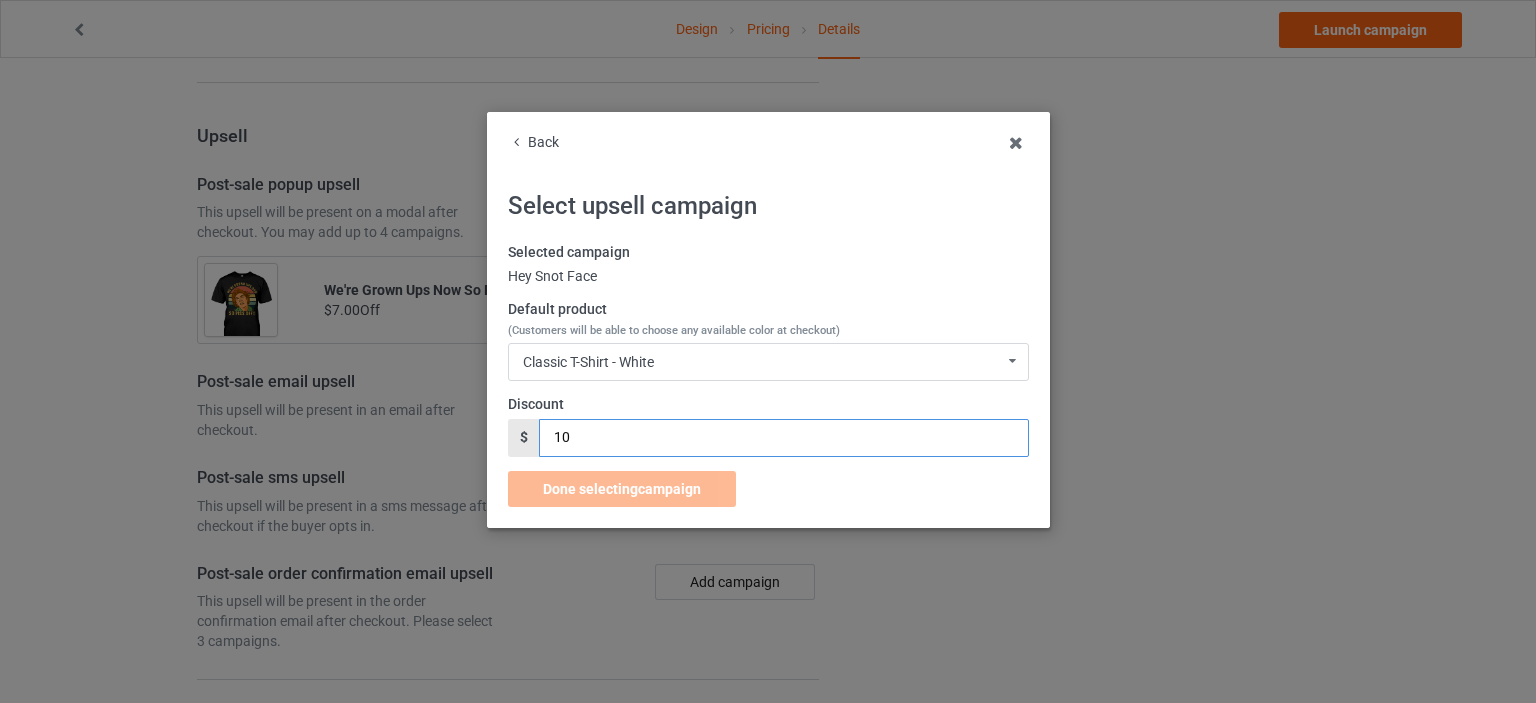 click on "10" at bounding box center (783, 438) 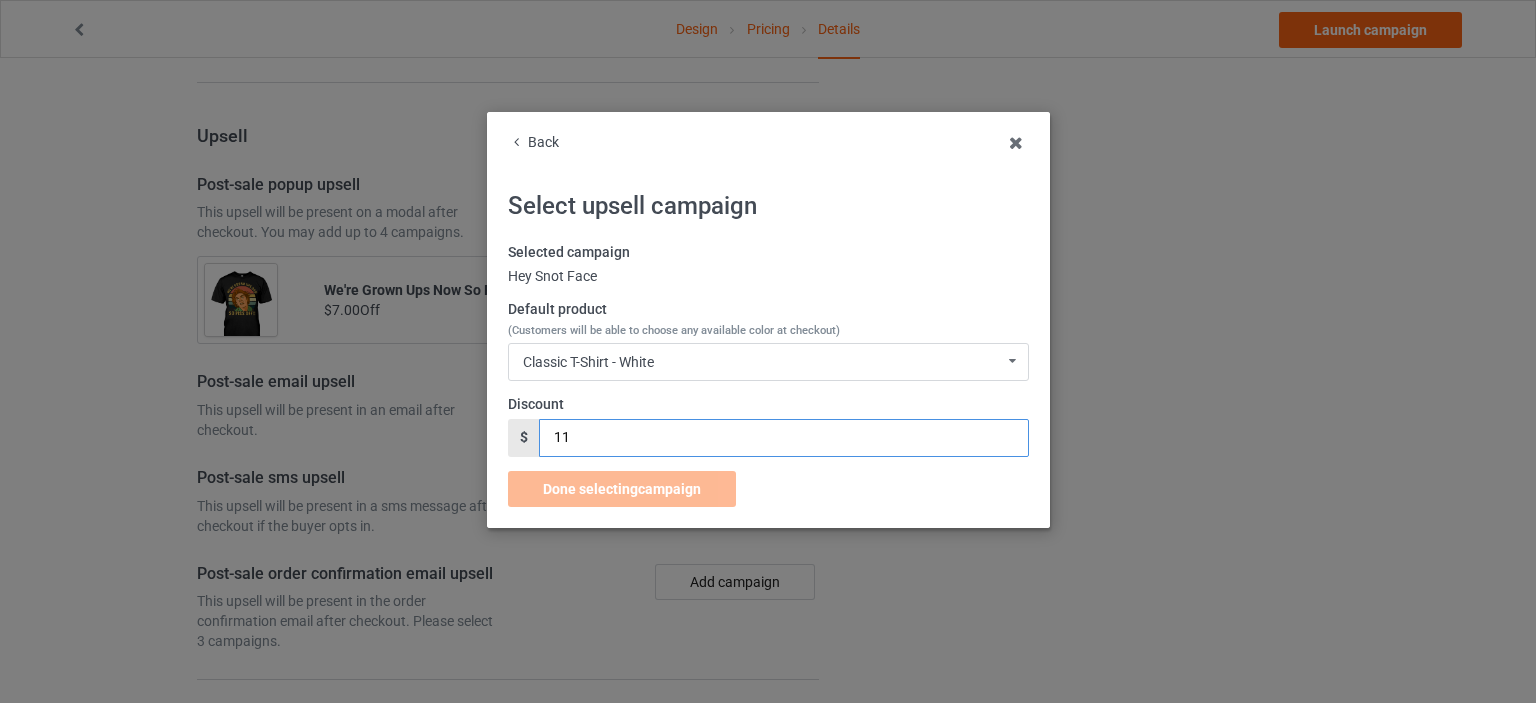 type on "11" 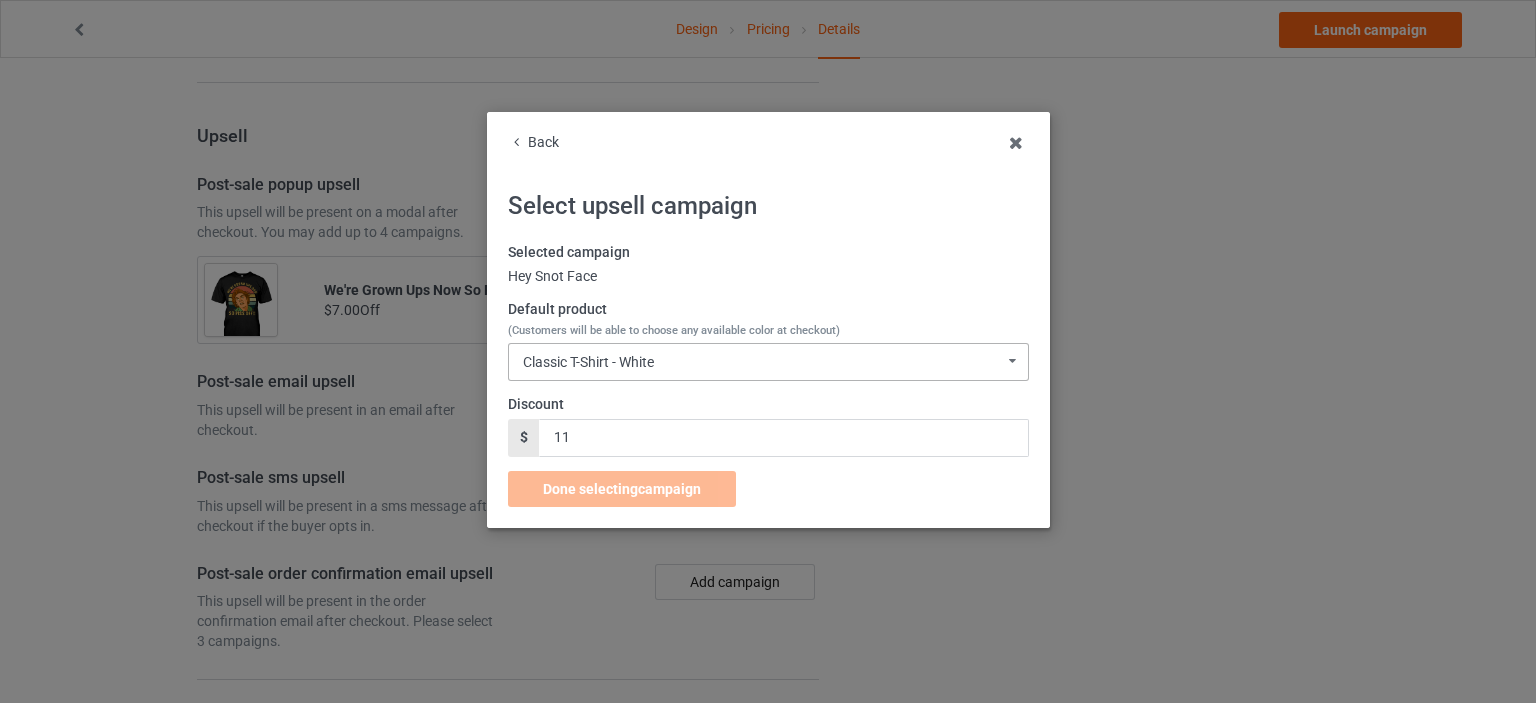 click on "Classic T-Shirt - White Classic T-Shirt - White Classic T-Shirt - Charcoal Grey Classic T-Shirt - Purple Classic T-Shirt - Athletic Heather Classic T-Shirt - Ash Classic T-Shirt - Royal Classic T-Shirt - Light Blue Classic T-Shirt - Cyber Pink Classic T-Shirt - True Red Classic T-Shirt - Kiwi Classic T-Shirt - [PERSON_NAME] Classic T-Shirt - Gold Classic T-Shirt - Burnt Orange Classic T-Shirt - Classic Pink Premium Fit Mens Tee - White Premium Fit Mens Tee - Purple Premium Fit Mens Tee - Asphalt Premium Fit Mens Tee - Ash Premium Fit Mens Tee - Heather Premium Fit Mens Tee - Royal Premium Fit Mens Tee - Baby Blue Premium Fit Mens Tee - Light Pink Premium Fit Mens Tee - Fuchsia Premium Fit Mens Tee - Red Premium Fit Mens Tee - Grass Green Premium Fit Mens Tee - [PERSON_NAME] Premium Fit Mens Tee - Sunshine Premium Fit Mens Tee - Orange Hooded Sweatshirt - White Hooded Sweatshirt - Sports Grey Hooded Sweatshirt - Ash Hooded Sweatshirt - Charcoal Grey Hooded Sweatshirt - Royal Blue Hooded Sweatshirt - Carolina Blue Mug - White" at bounding box center [768, 362] 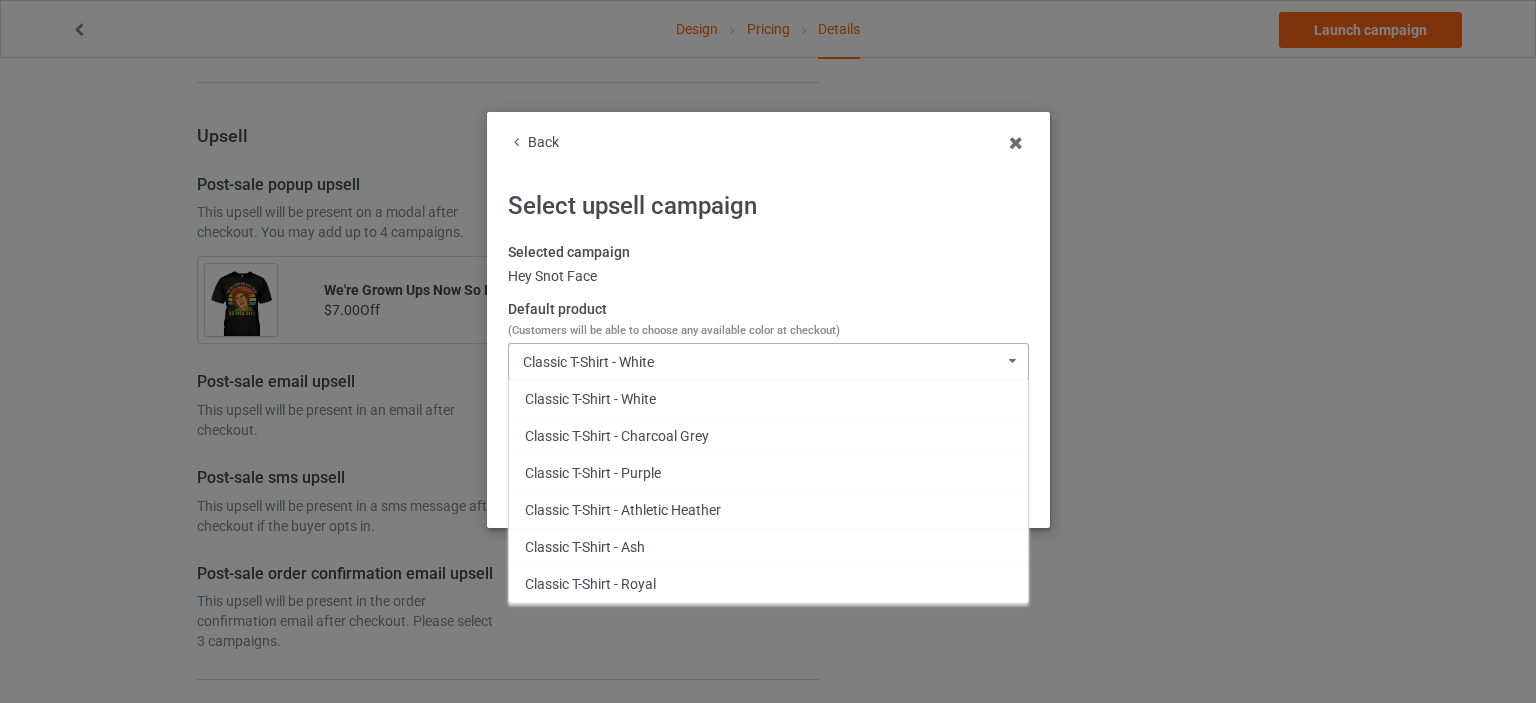 click on "Classic T-Shirt - White Classic T-Shirt - White Classic T-Shirt - Charcoal Grey Classic T-Shirt - Purple Classic T-Shirt - Athletic Heather Classic T-Shirt - Ash Classic T-Shirt - Royal Classic T-Shirt - Light Blue Classic T-Shirt - Cyber Pink Classic T-Shirt - True Red Classic T-Shirt - Kiwi Classic T-Shirt - [PERSON_NAME] Classic T-Shirt - Gold Classic T-Shirt - Burnt Orange Classic T-Shirt - Classic Pink Premium Fit Mens Tee - White Premium Fit Mens Tee - Purple Premium Fit Mens Tee - Asphalt Premium Fit Mens Tee - Ash Premium Fit Mens Tee - Heather Premium Fit Mens Tee - Royal Premium Fit Mens Tee - Baby Blue Premium Fit Mens Tee - Light Pink Premium Fit Mens Tee - Fuchsia Premium Fit Mens Tee - Red Premium Fit Mens Tee - Grass Green Premium Fit Mens Tee - [PERSON_NAME] Premium Fit Mens Tee - Sunshine Premium Fit Mens Tee - Orange Hooded Sweatshirt - White Hooded Sweatshirt - Sports Grey Hooded Sweatshirt - Ash Hooded Sweatshirt - Charcoal Grey Hooded Sweatshirt - Royal Blue Hooded Sweatshirt - Carolina Blue Mug - White" at bounding box center [768, 362] 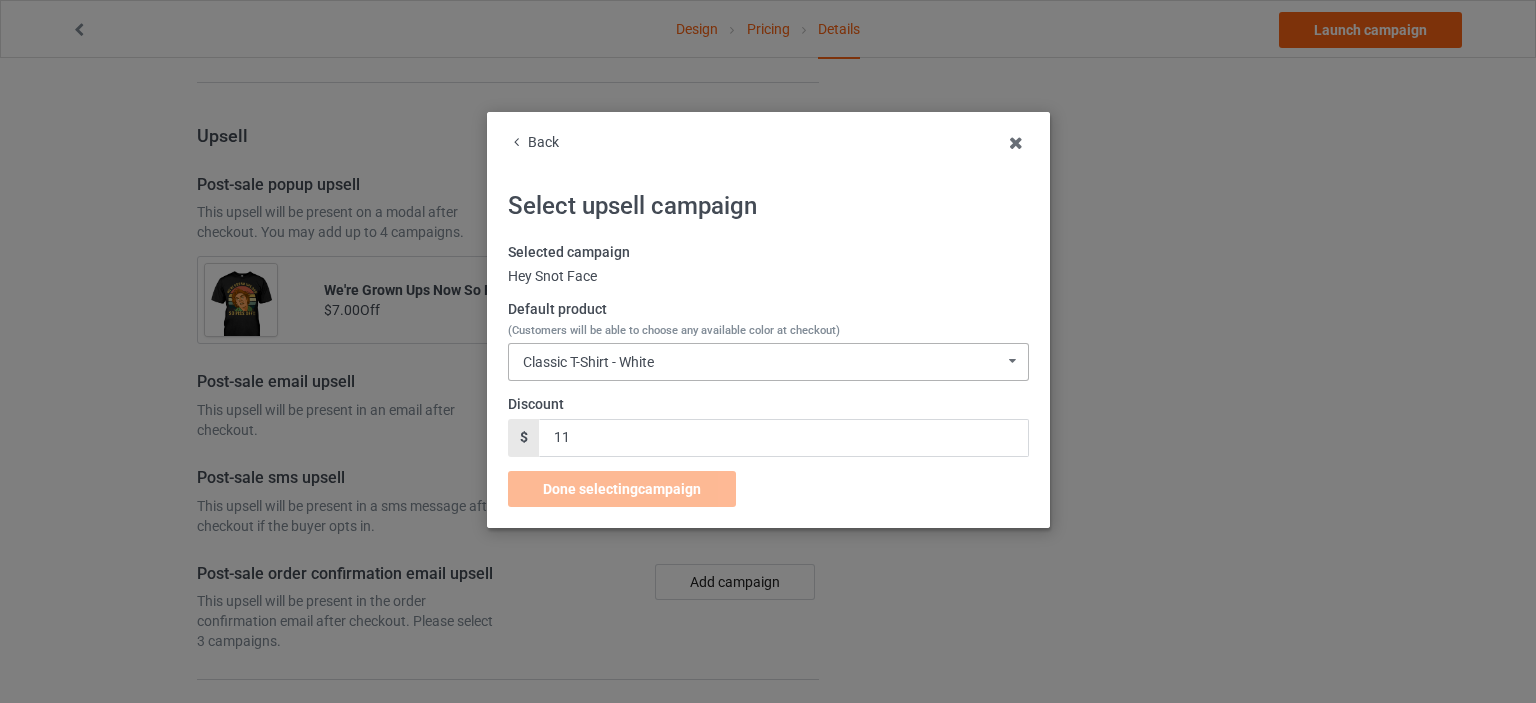 click on "Classic T-Shirt - White Classic T-Shirt - White Classic T-Shirt - Charcoal Grey Classic T-Shirt - Purple Classic T-Shirt - Athletic Heather Classic T-Shirt - Ash Classic T-Shirt - Royal Classic T-Shirt - Light Blue Classic T-Shirt - Cyber Pink Classic T-Shirt - True Red Classic T-Shirt - Kiwi Classic T-Shirt - [PERSON_NAME] Classic T-Shirt - Gold Classic T-Shirt - Burnt Orange Classic T-Shirt - Classic Pink Premium Fit Mens Tee - White Premium Fit Mens Tee - Purple Premium Fit Mens Tee - Asphalt Premium Fit Mens Tee - Ash Premium Fit Mens Tee - Heather Premium Fit Mens Tee - Royal Premium Fit Mens Tee - Baby Blue Premium Fit Mens Tee - Light Pink Premium Fit Mens Tee - Fuchsia Premium Fit Mens Tee - Red Premium Fit Mens Tee - Grass Green Premium Fit Mens Tee - [PERSON_NAME] Premium Fit Mens Tee - Sunshine Premium Fit Mens Tee - Orange Hooded Sweatshirt - White Hooded Sweatshirt - Sports Grey Hooded Sweatshirt - Ash Hooded Sweatshirt - Charcoal Grey Hooded Sweatshirt - Royal Blue Hooded Sweatshirt - Carolina Blue Mug - White" at bounding box center (768, 362) 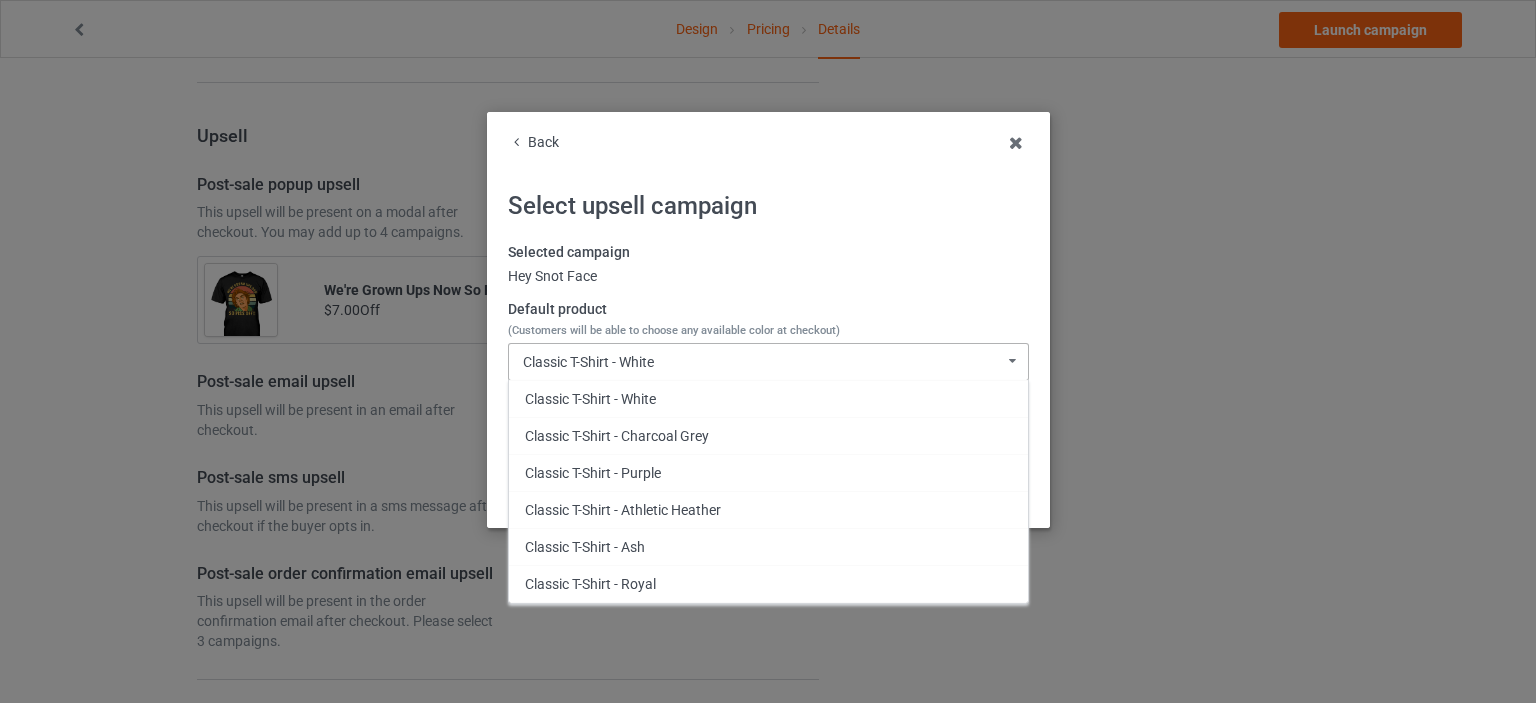 click on "Classic T-Shirt - White Classic T-Shirt - White Classic T-Shirt - Charcoal Grey Classic T-Shirt - Purple Classic T-Shirt - Athletic Heather Classic T-Shirt - Ash Classic T-Shirt - Royal Classic T-Shirt - Light Blue Classic T-Shirt - Cyber Pink Classic T-Shirt - True Red Classic T-Shirt - Kiwi Classic T-Shirt - [PERSON_NAME] Classic T-Shirt - Gold Classic T-Shirt - Burnt Orange Classic T-Shirt - Classic Pink Premium Fit Mens Tee - White Premium Fit Mens Tee - Purple Premium Fit Mens Tee - Asphalt Premium Fit Mens Tee - Ash Premium Fit Mens Tee - Heather Premium Fit Mens Tee - Royal Premium Fit Mens Tee - Baby Blue Premium Fit Mens Tee - Light Pink Premium Fit Mens Tee - Fuchsia Premium Fit Mens Tee - Red Premium Fit Mens Tee - Grass Green Premium Fit Mens Tee - [PERSON_NAME] Premium Fit Mens Tee - Sunshine Premium Fit Mens Tee - Orange Hooded Sweatshirt - White Hooded Sweatshirt - Sports Grey Hooded Sweatshirt - Ash Hooded Sweatshirt - Charcoal Grey Hooded Sweatshirt - Royal Blue Hooded Sweatshirt - Carolina Blue Mug - White" at bounding box center (768, 362) 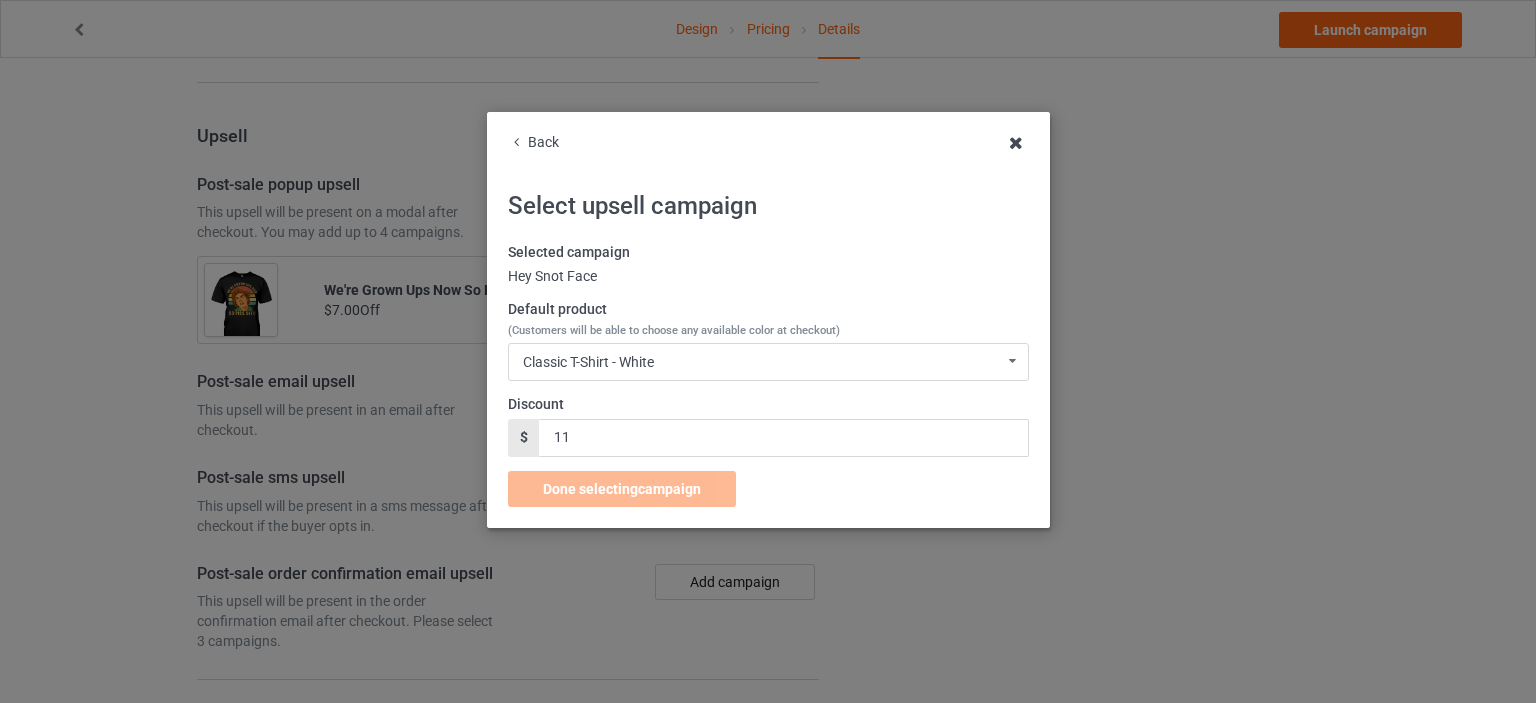 click at bounding box center [1016, 143] 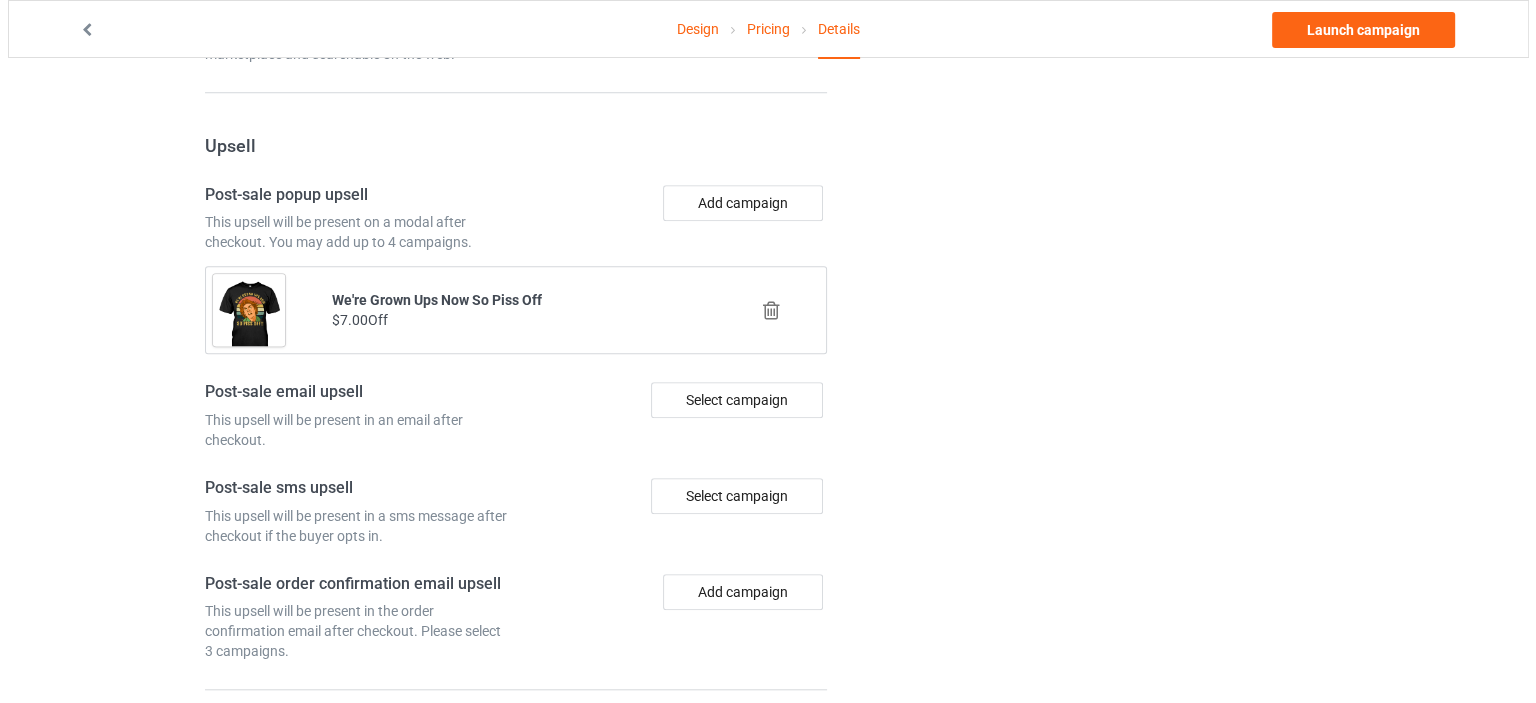 scroll, scrollTop: 1664, scrollLeft: 0, axis: vertical 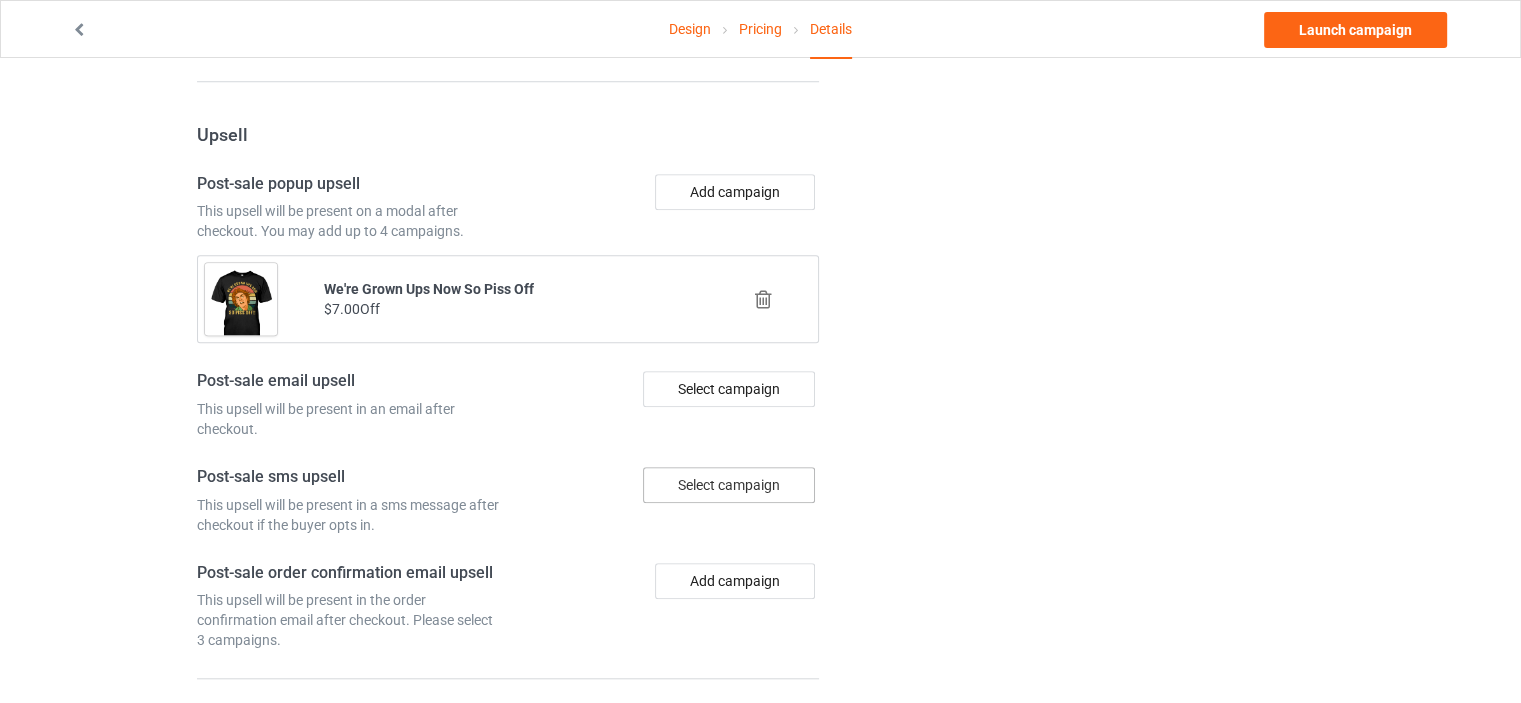 click on "Select campaign" at bounding box center (729, 485) 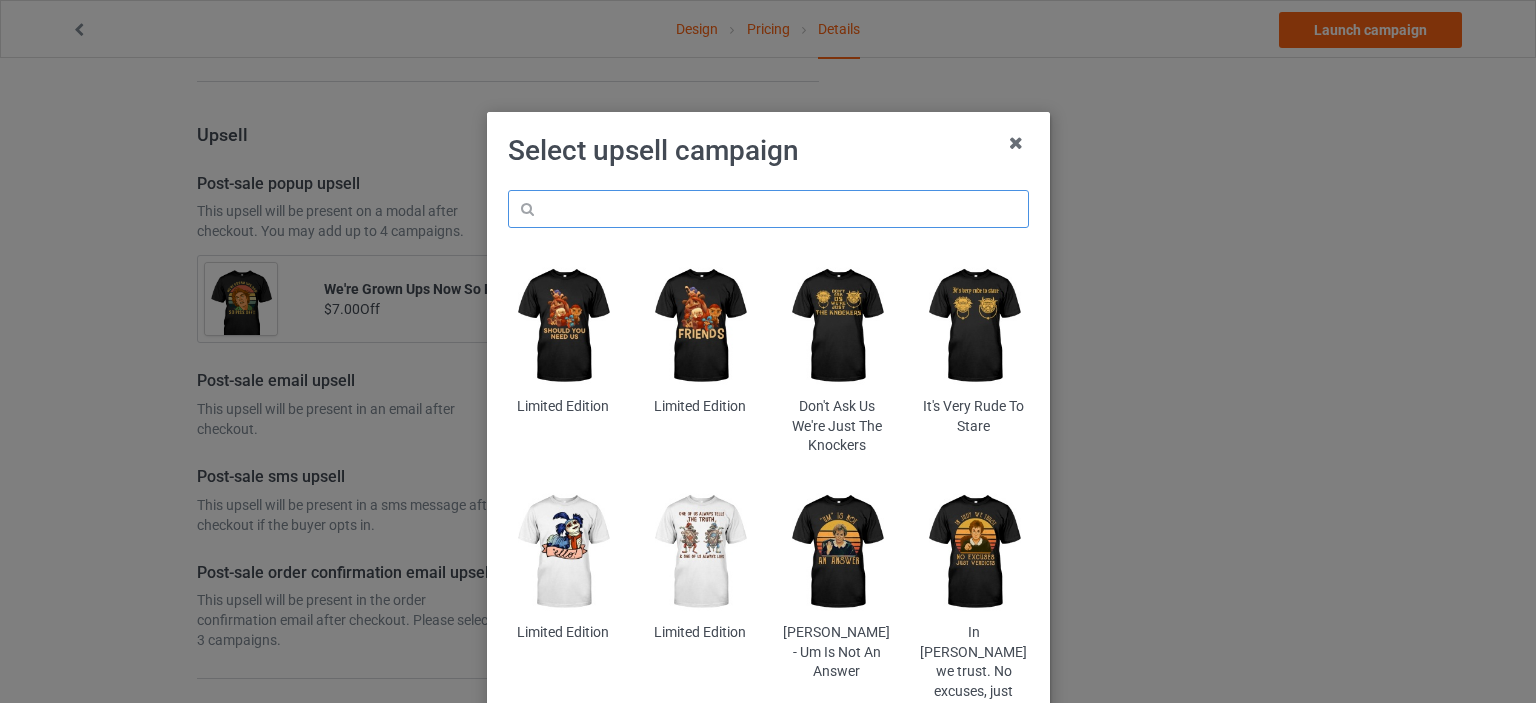 click at bounding box center (768, 209) 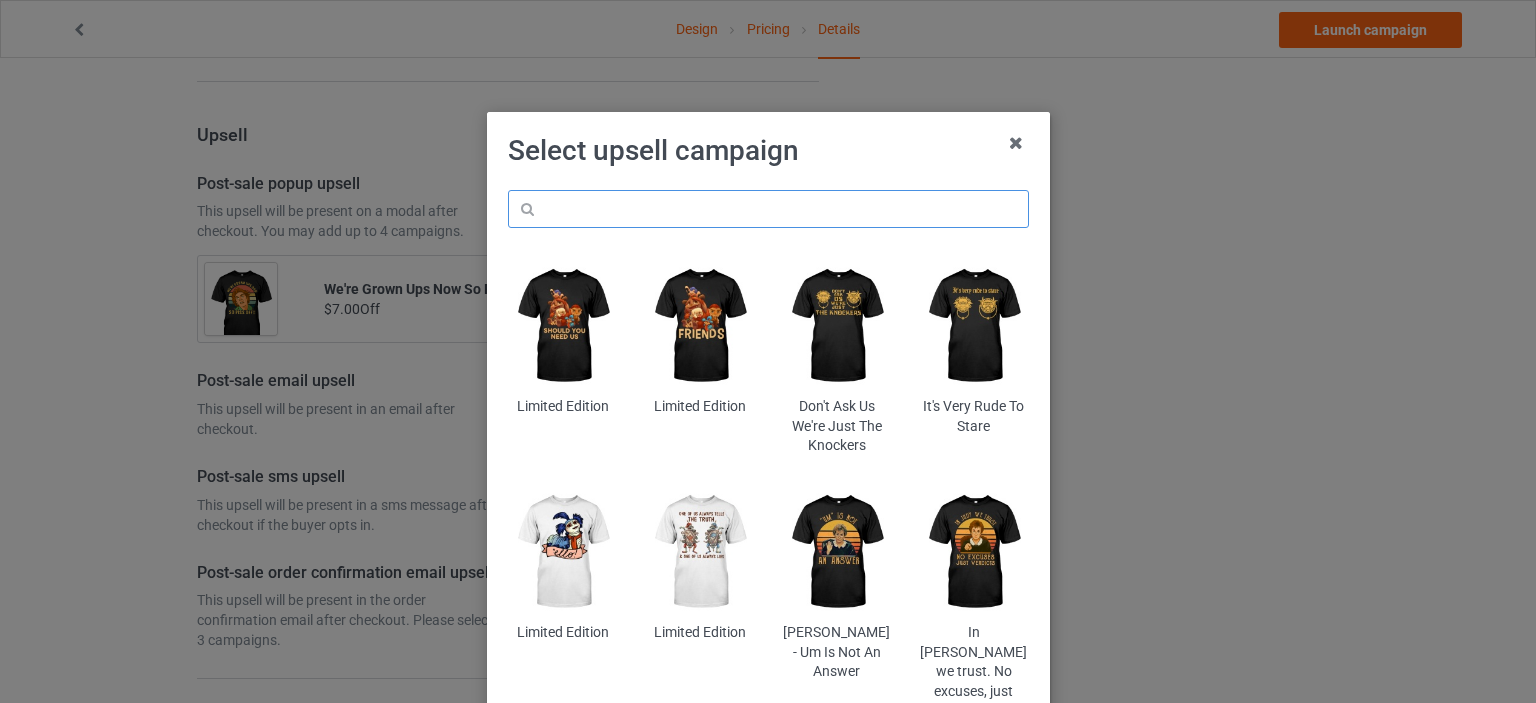 type on "d" 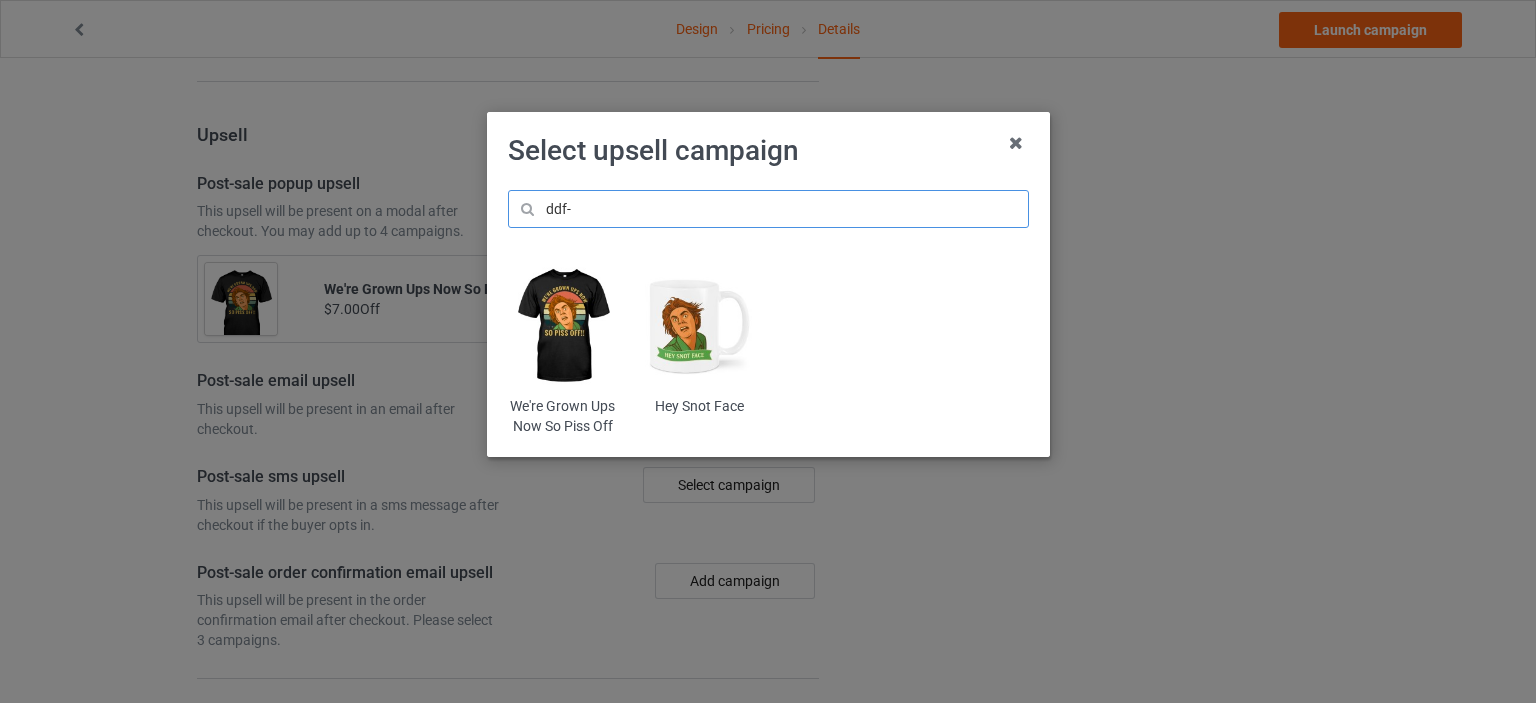 type on "ddf-" 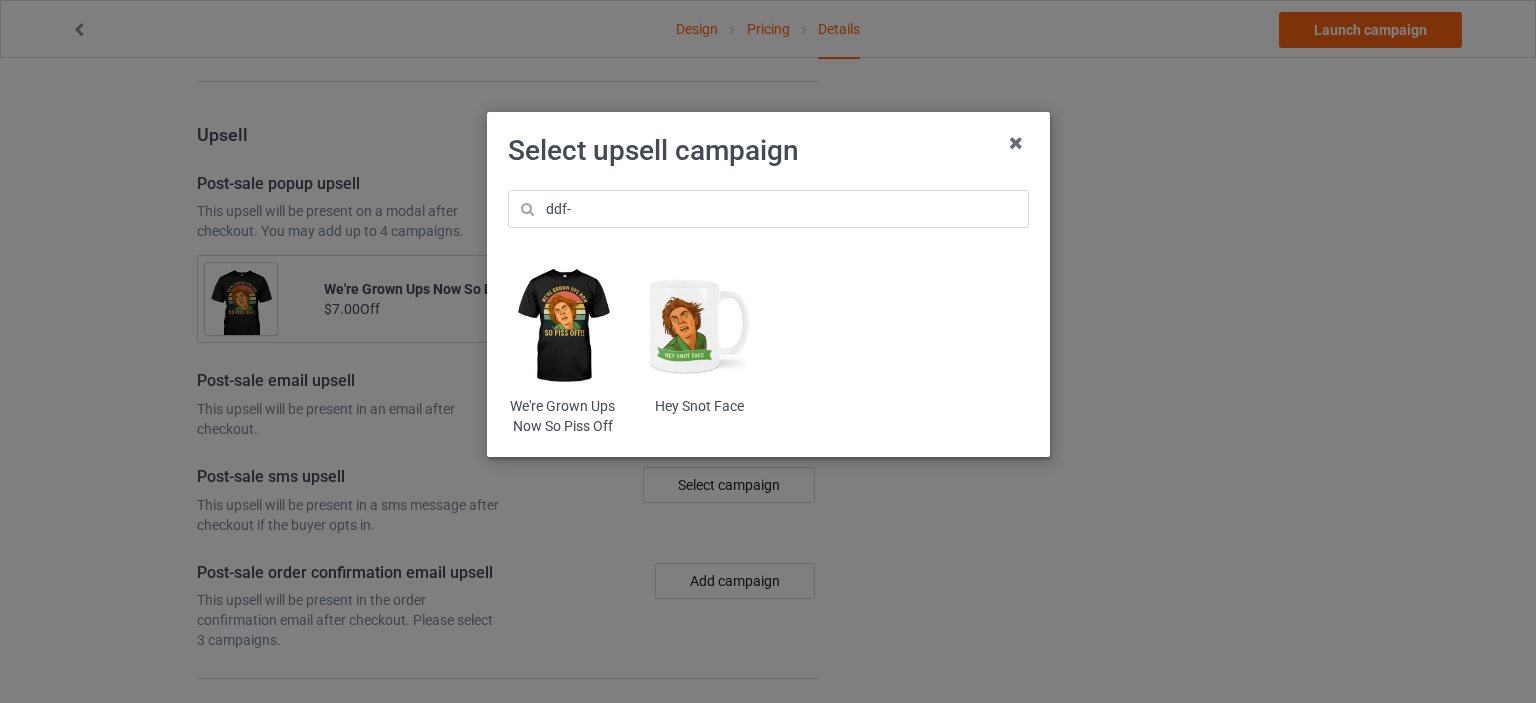 click at bounding box center [699, 326] 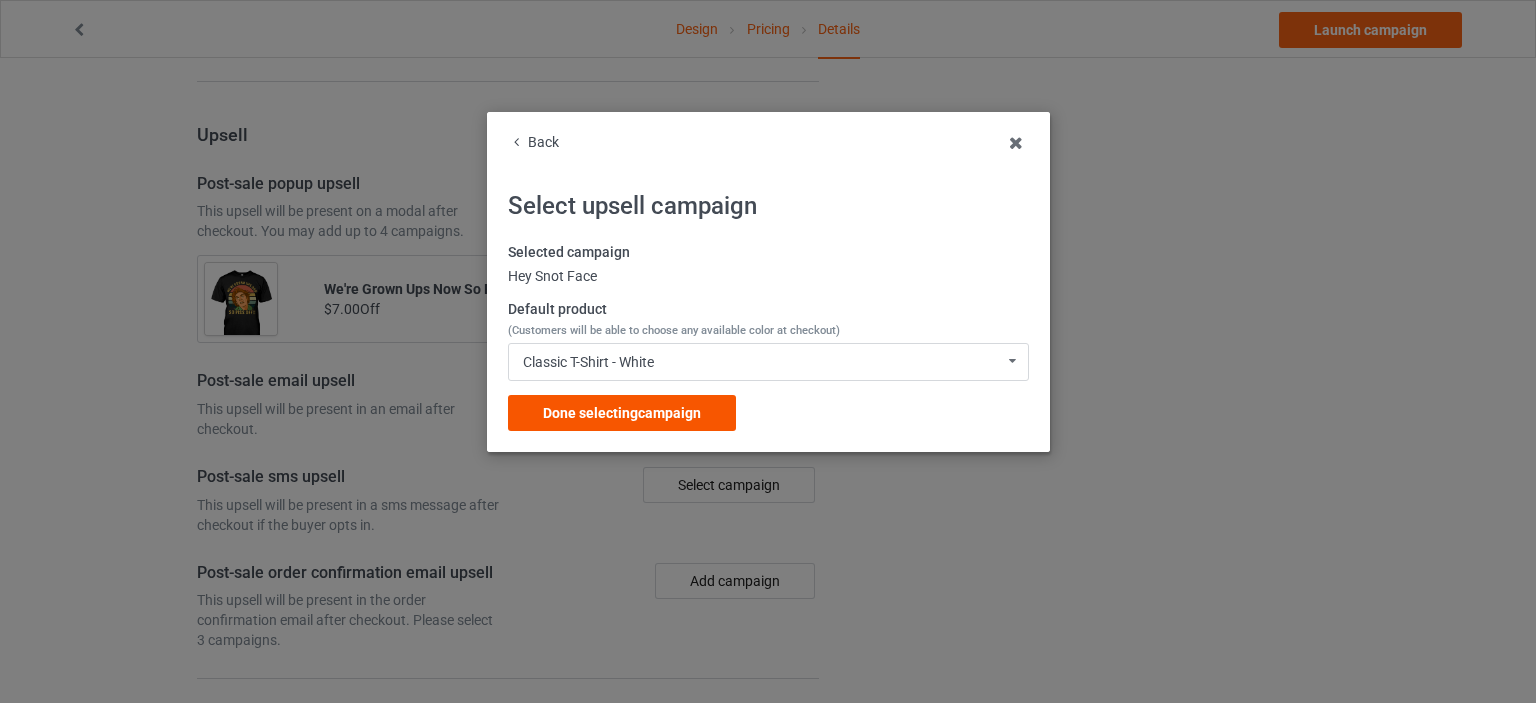 click on "Done selecting  campaign" at bounding box center (622, 413) 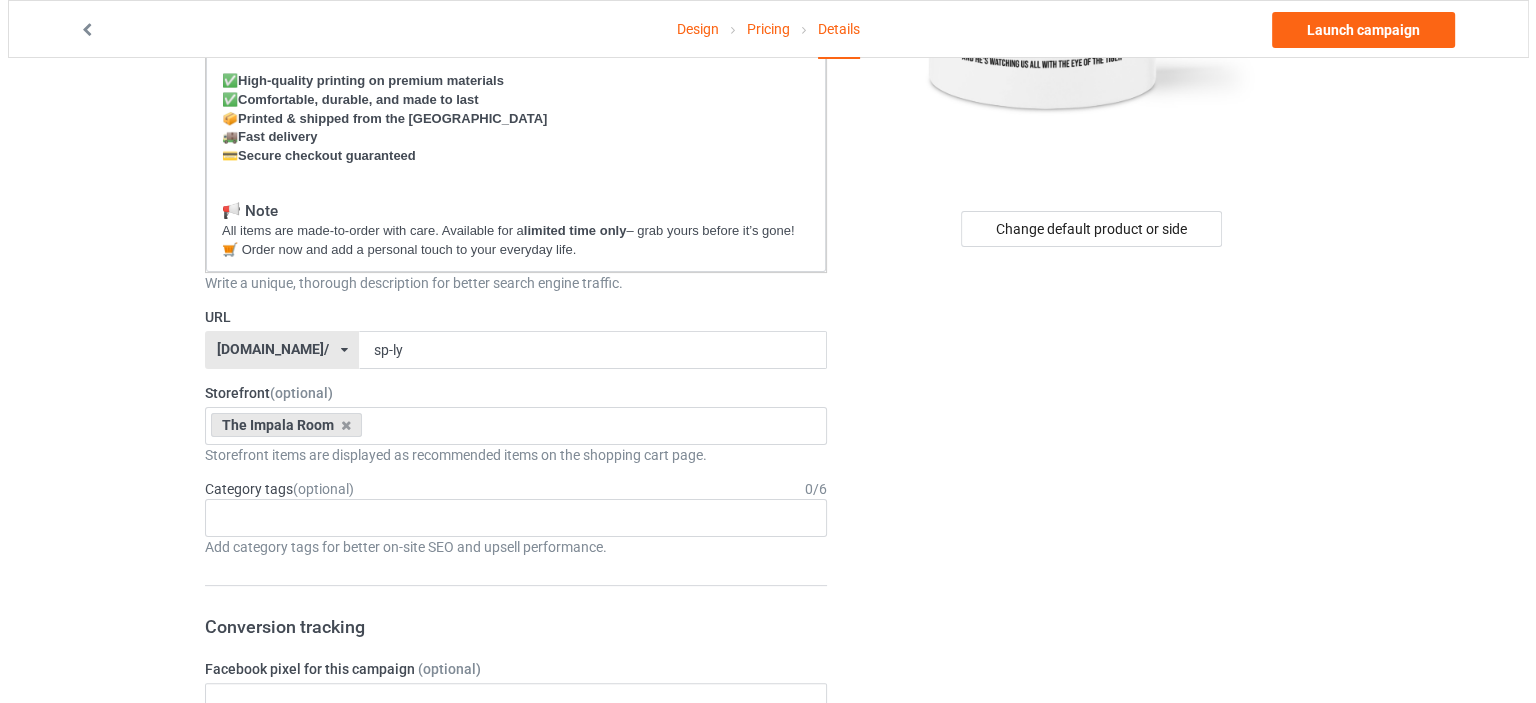 scroll, scrollTop: 0, scrollLeft: 0, axis: both 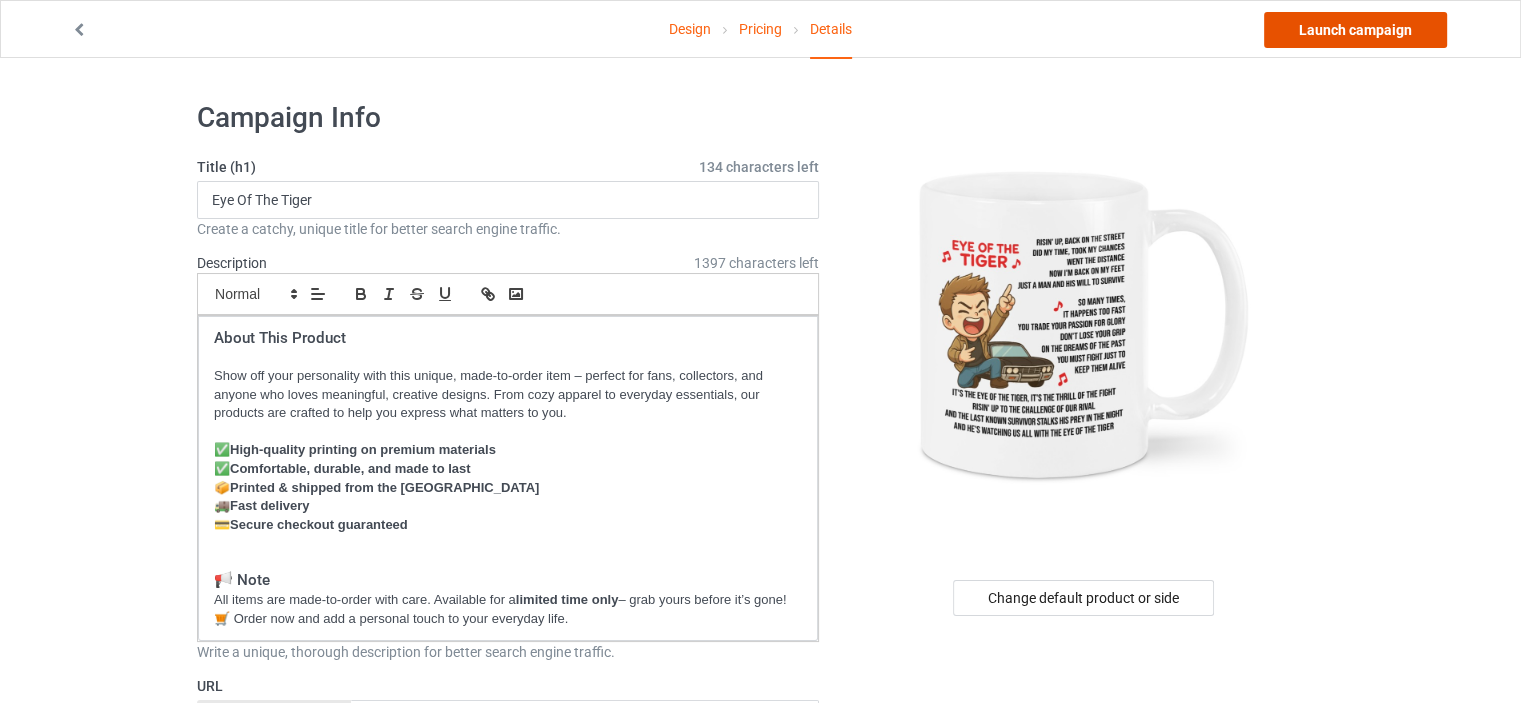 click on "Launch campaign" at bounding box center (1355, 30) 